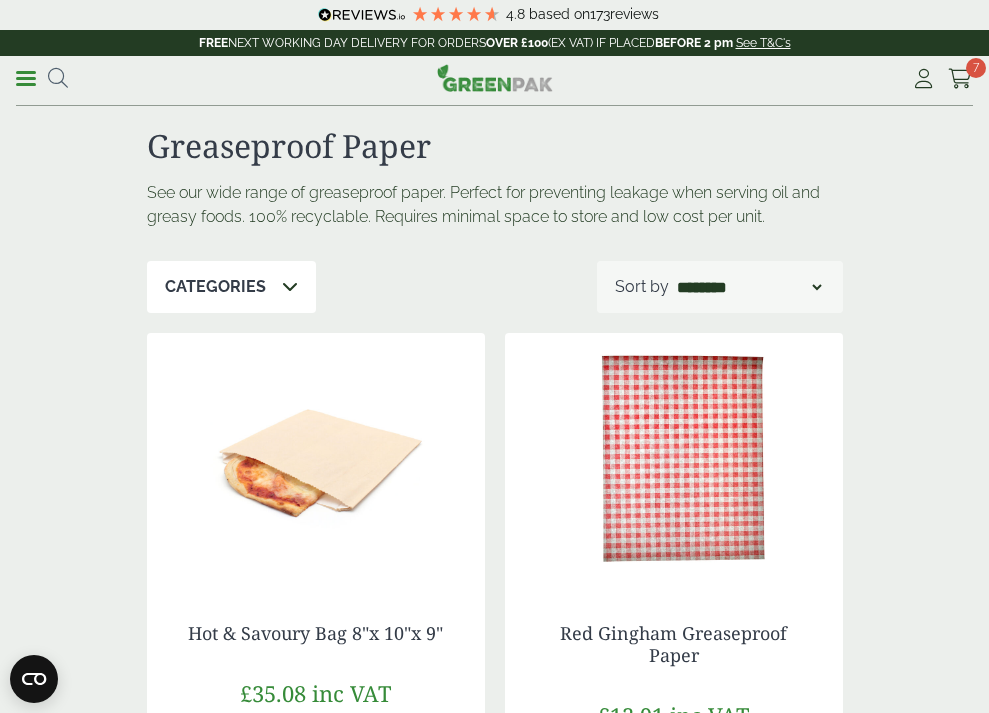 scroll, scrollTop: 0, scrollLeft: 0, axis: both 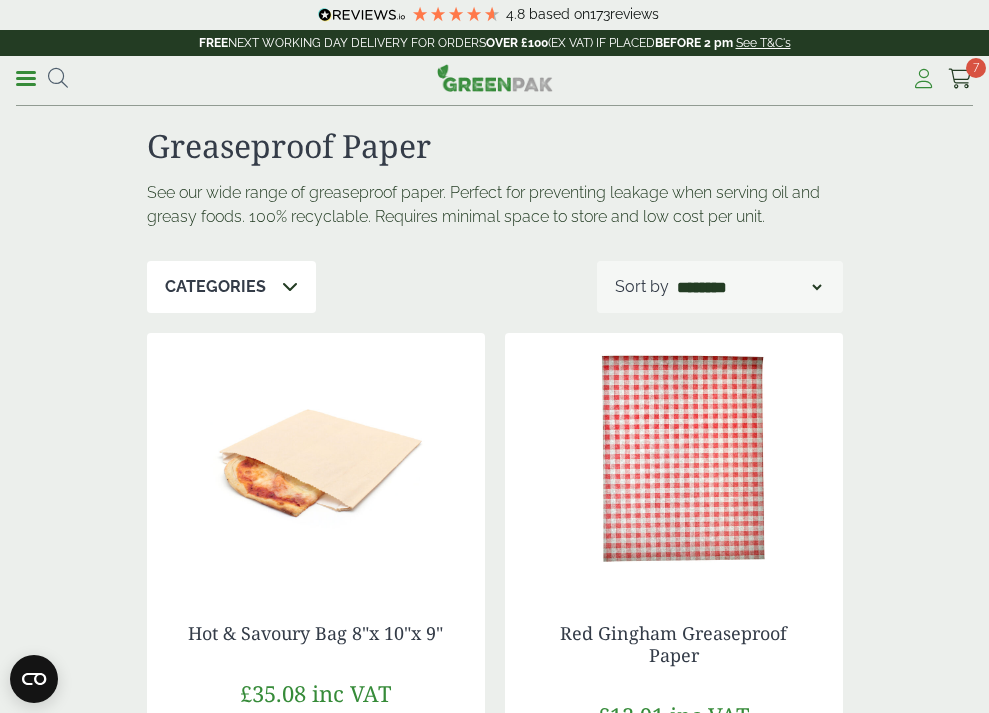 click at bounding box center (923, 79) 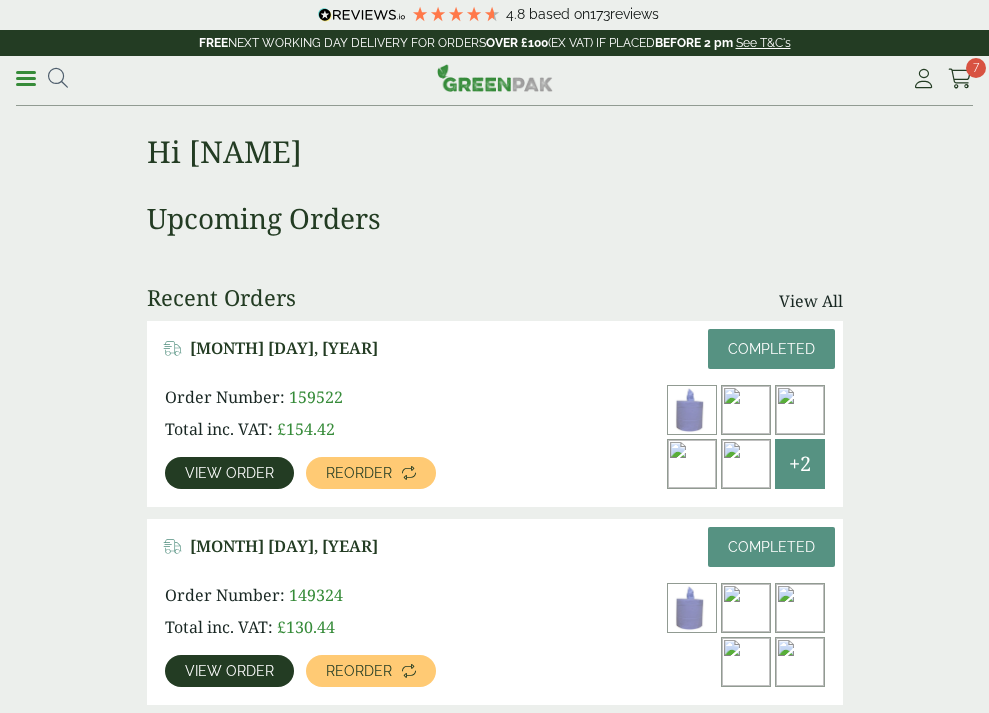 scroll, scrollTop: 0, scrollLeft: 0, axis: both 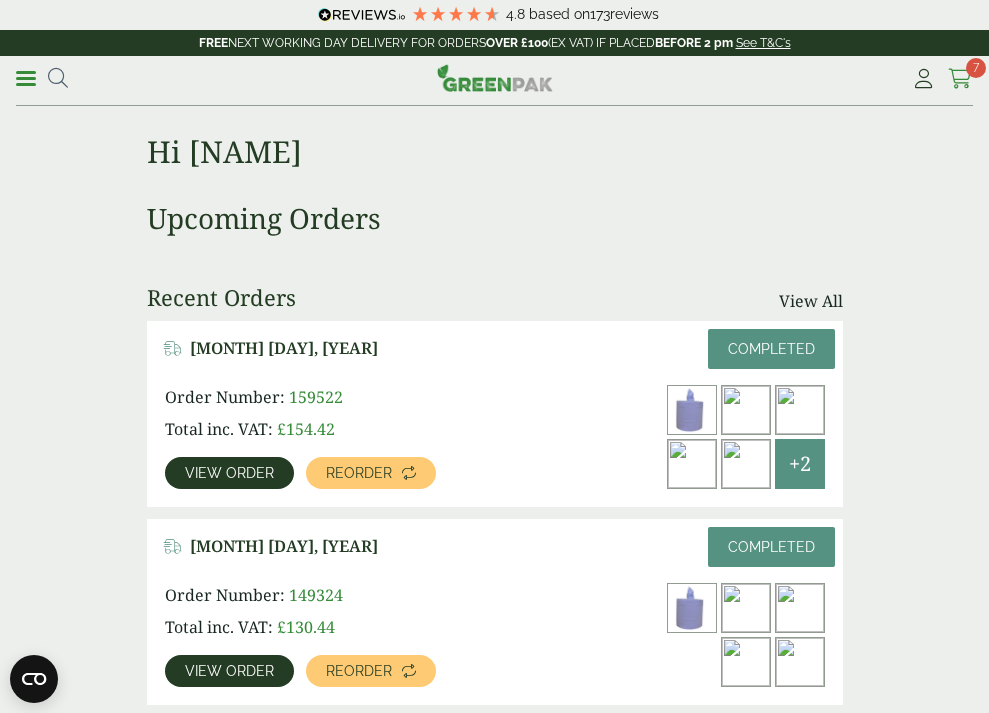 click at bounding box center (960, 79) 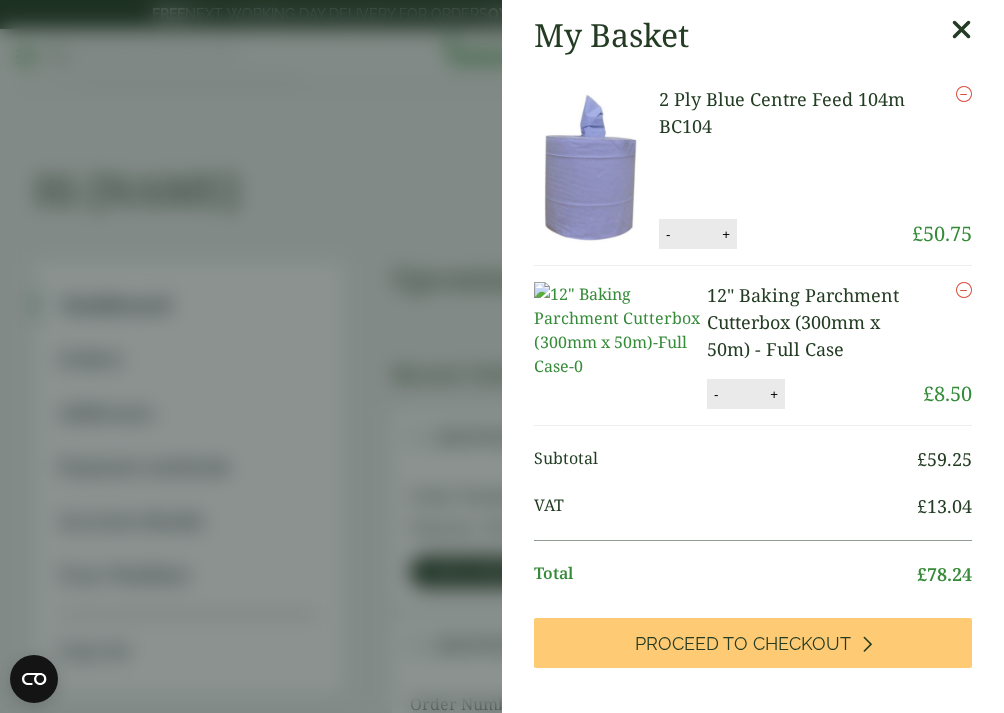 click at bounding box center (961, 30) 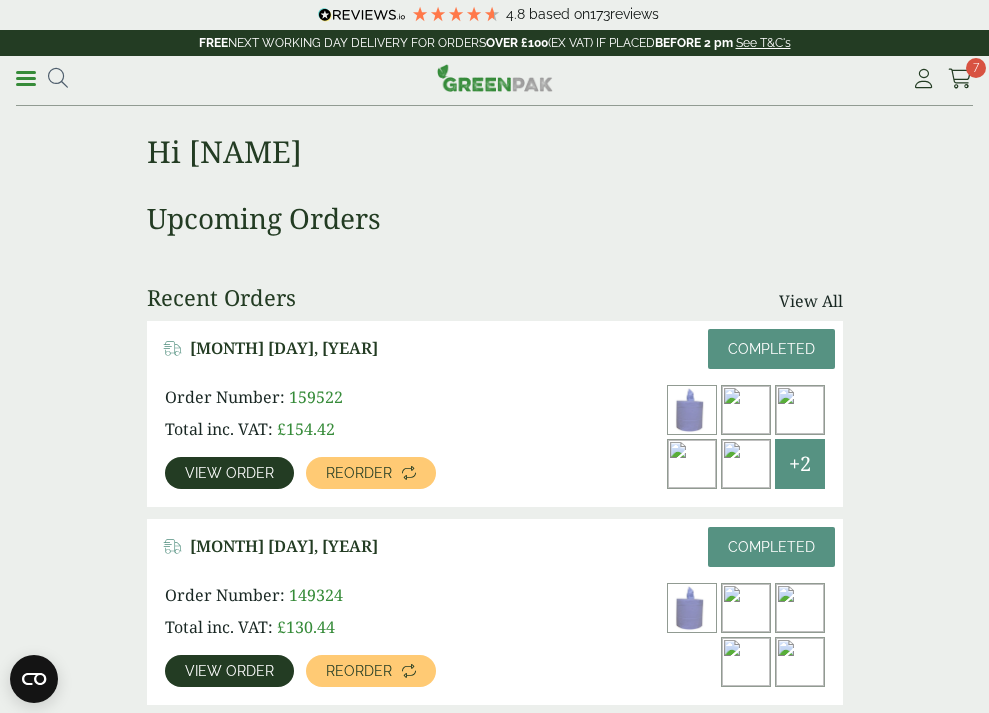 click on "Menu" at bounding box center (26, 77) 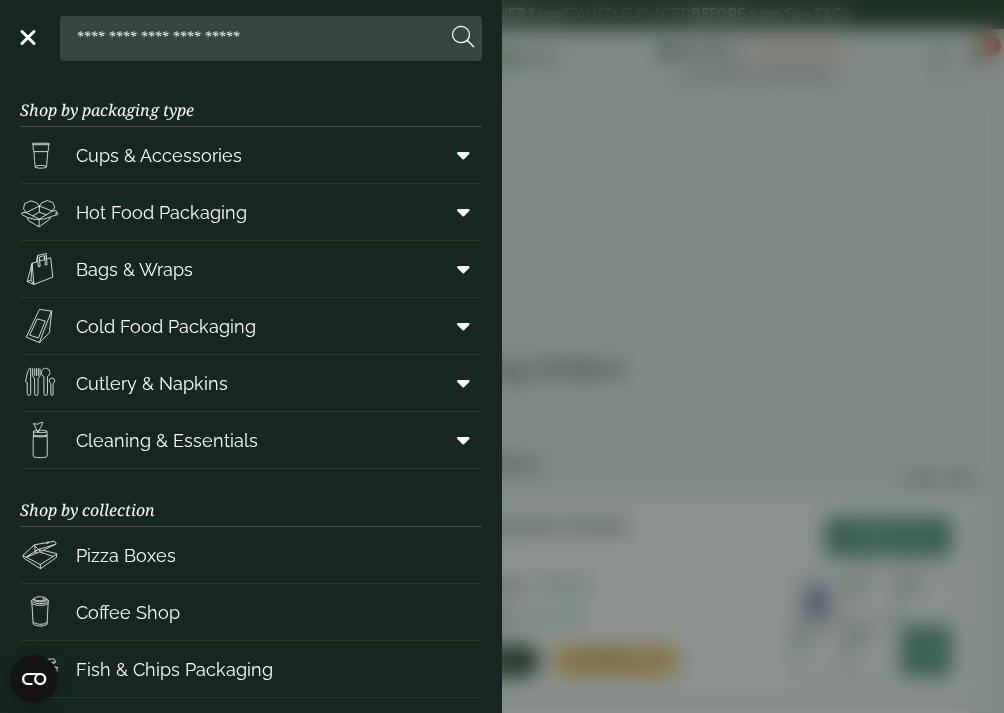 click at bounding box center [463, 440] 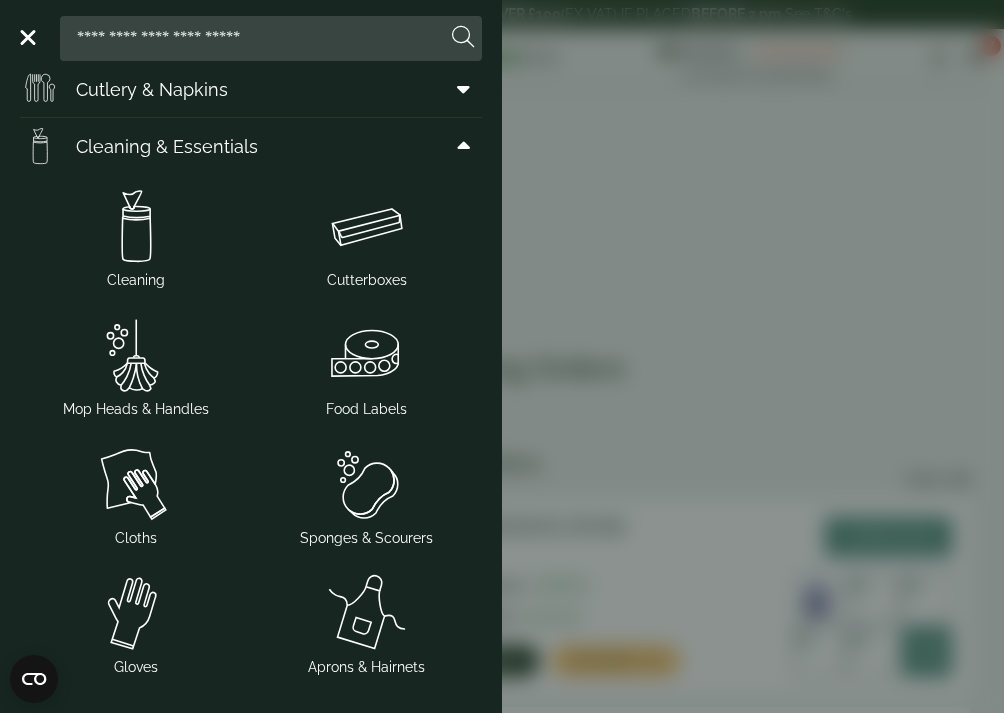 scroll, scrollTop: 307, scrollLeft: 0, axis: vertical 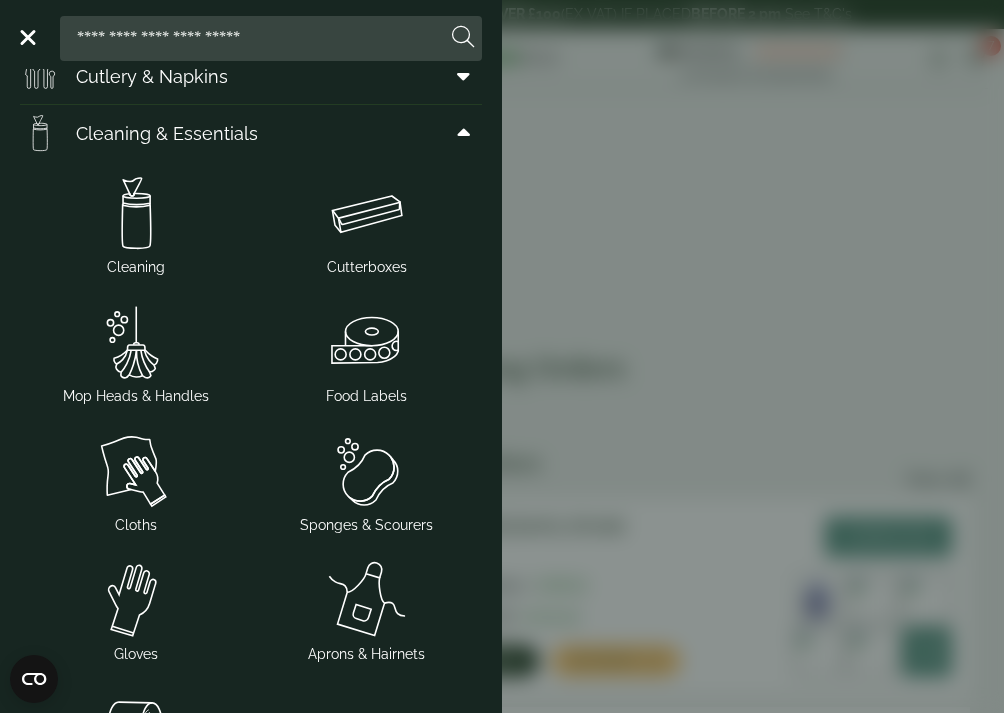 click at bounding box center [135, 213] 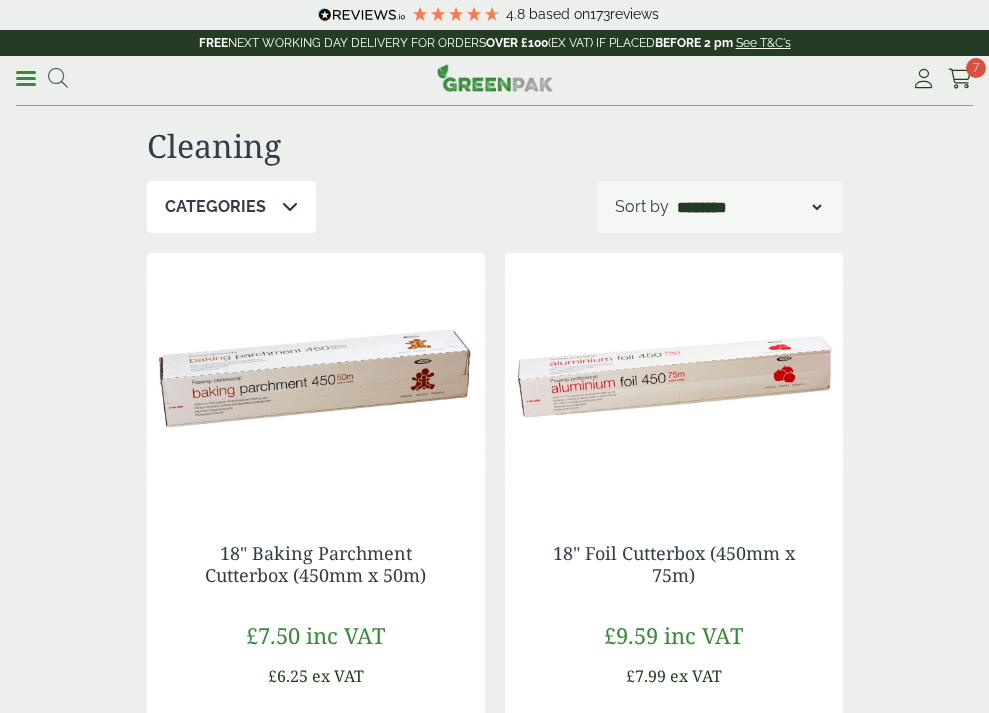 scroll, scrollTop: 0, scrollLeft: 0, axis: both 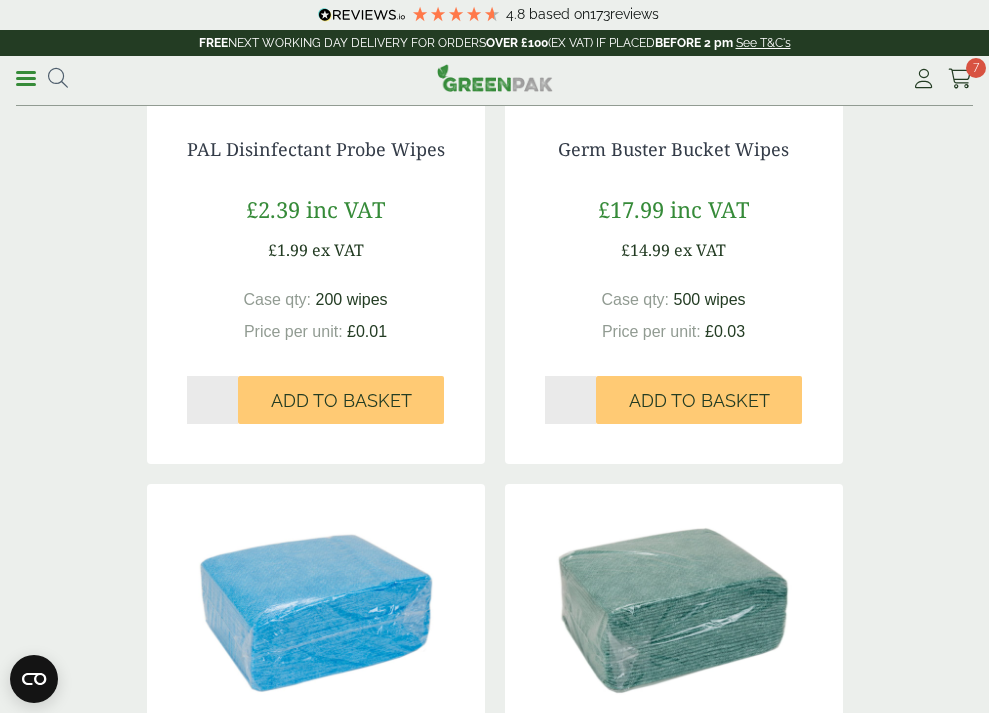 click on "2" at bounding box center (478, 1865) 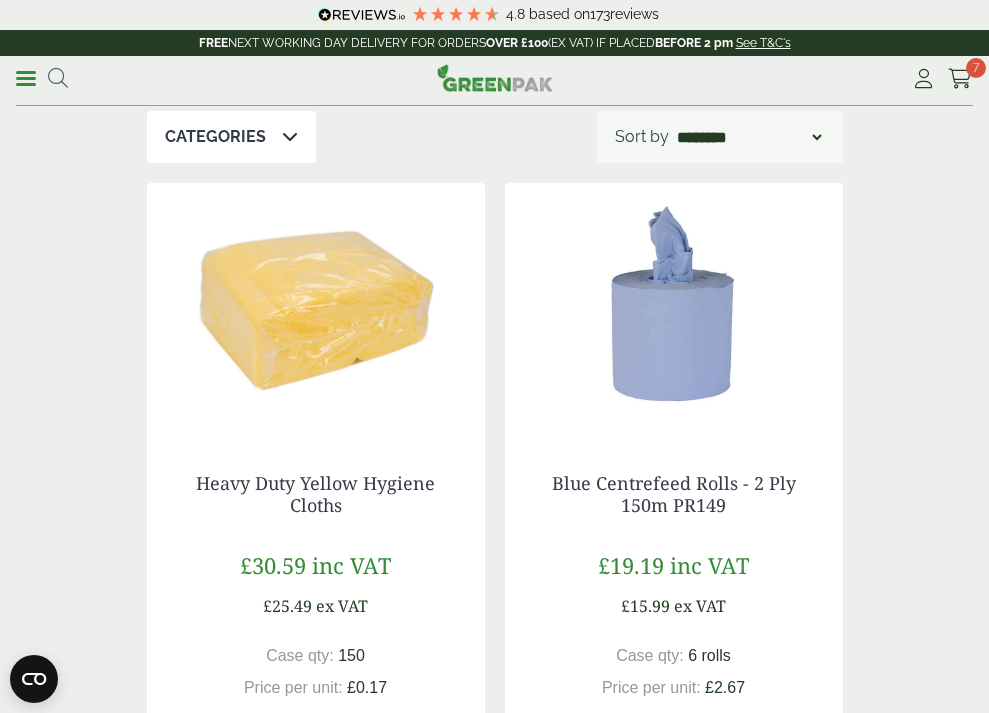 scroll, scrollTop: 0, scrollLeft: 0, axis: both 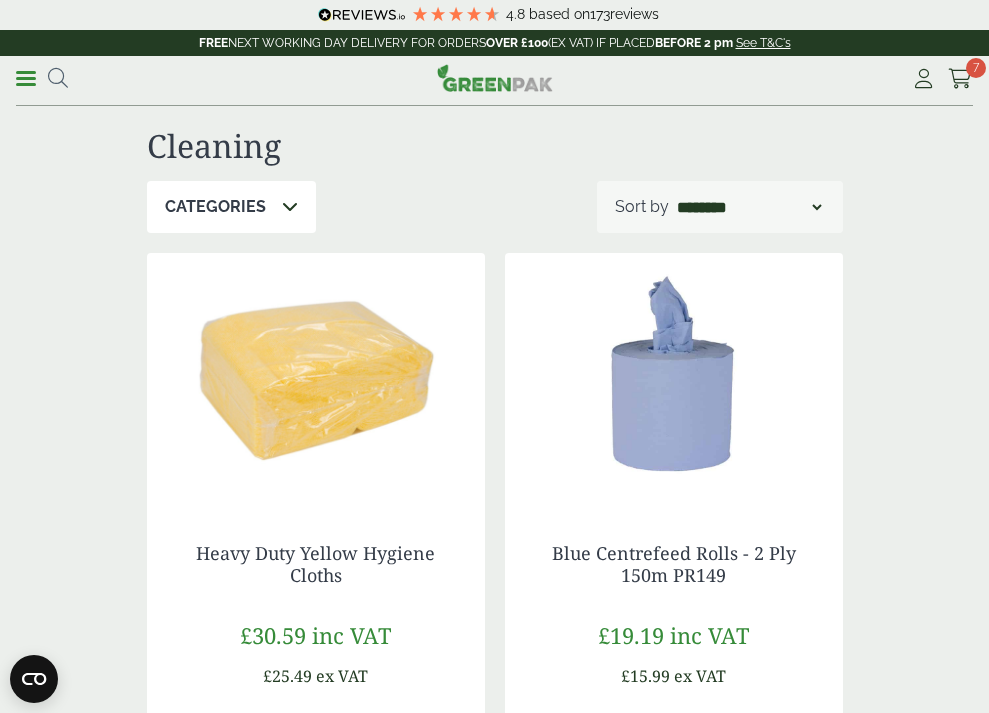 click on "********" at bounding box center [0, 0] 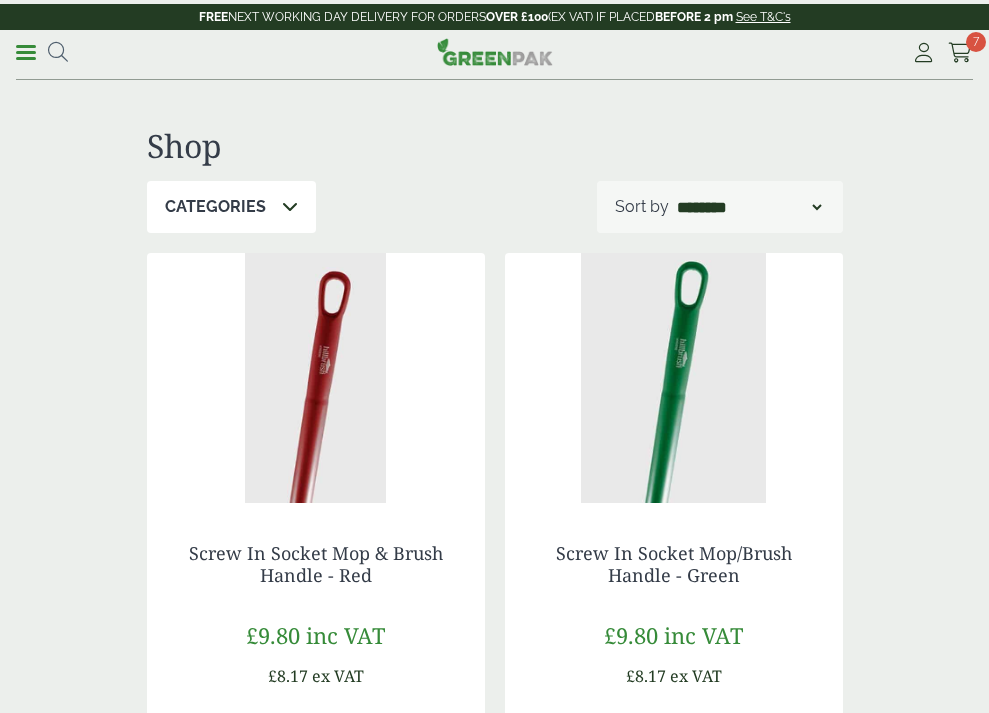 scroll, scrollTop: 0, scrollLeft: 0, axis: both 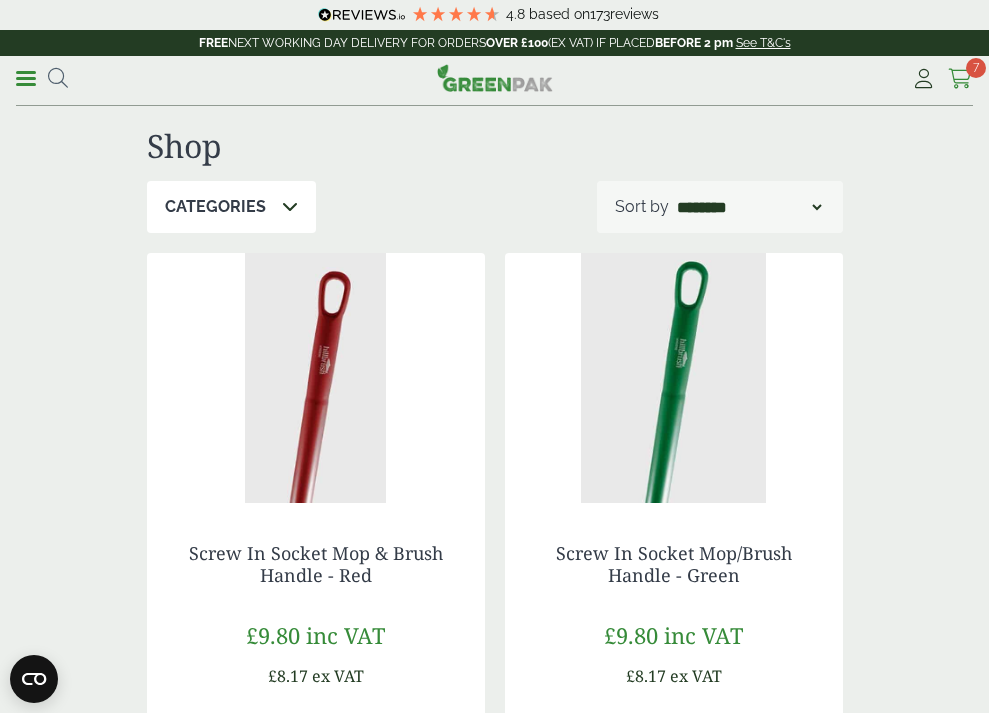 click at bounding box center [960, 79] 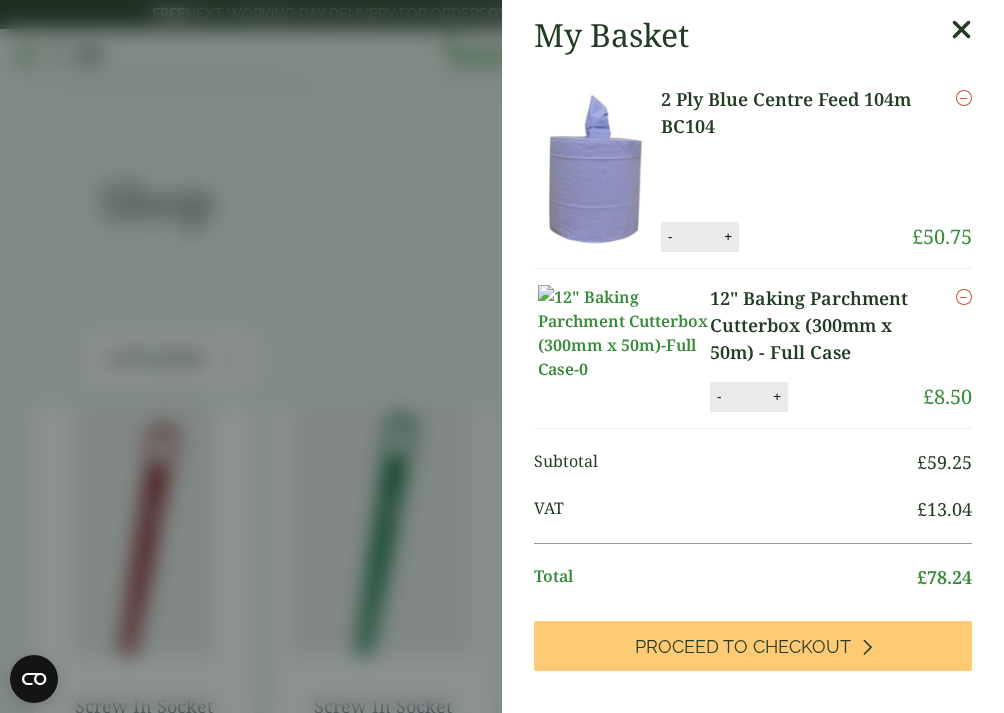 click at bounding box center [961, 30] 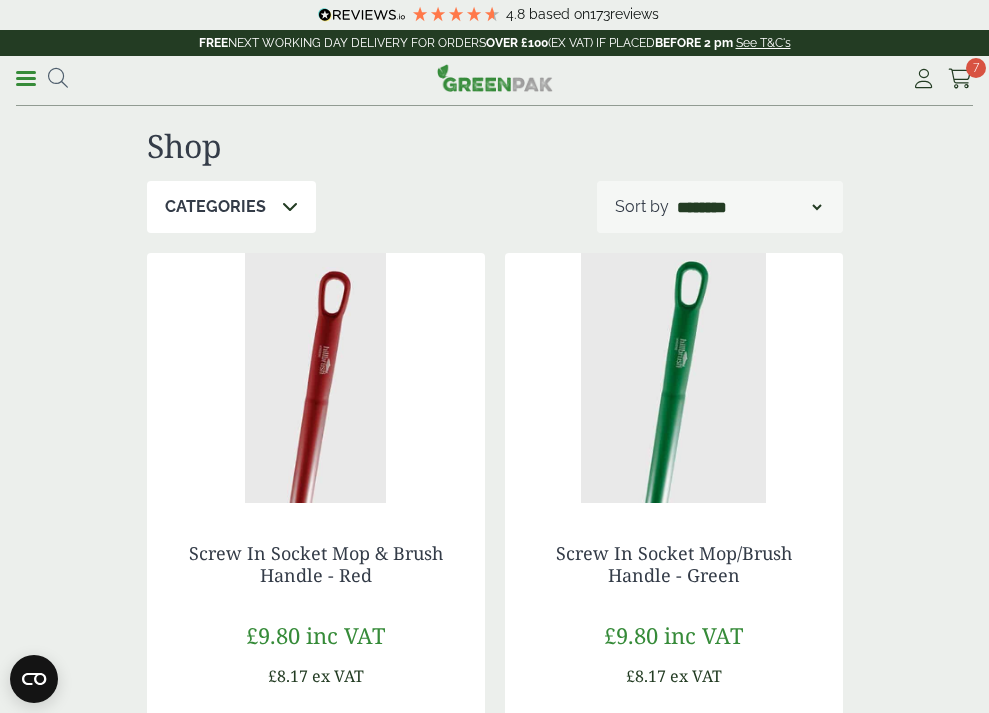 click at bounding box center (26, 78) 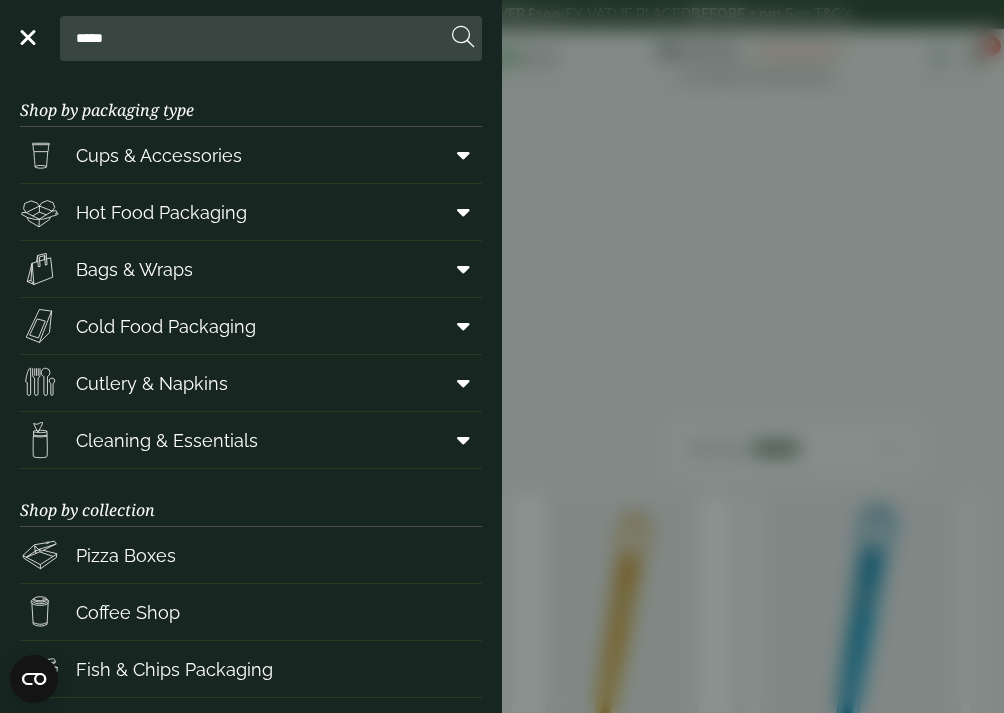 click at bounding box center (463, 383) 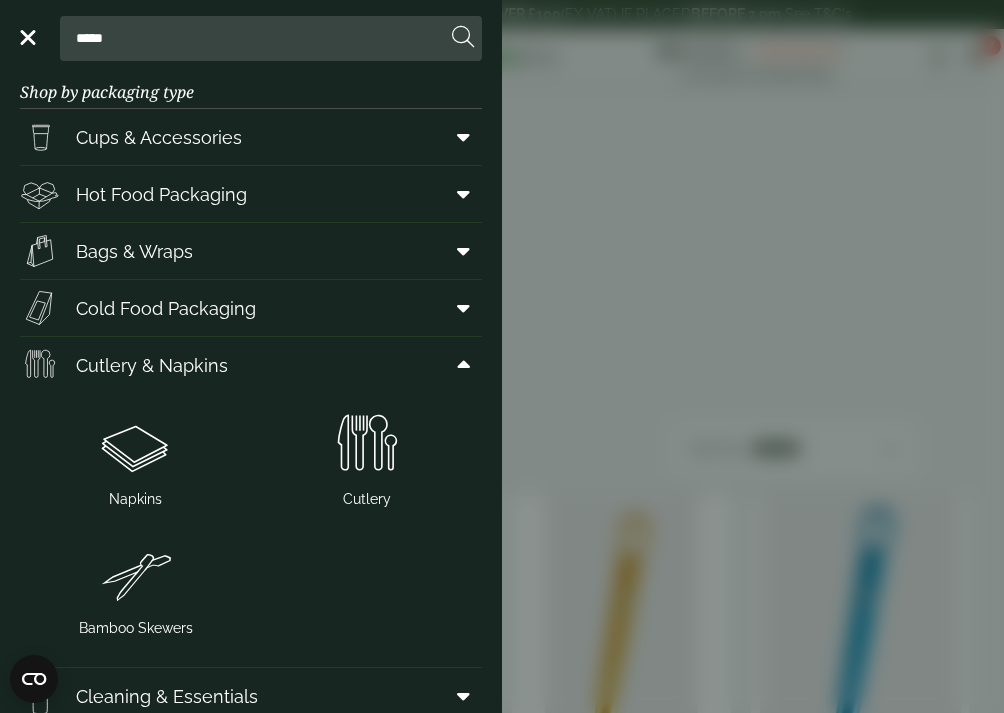 scroll, scrollTop: 0, scrollLeft: 0, axis: both 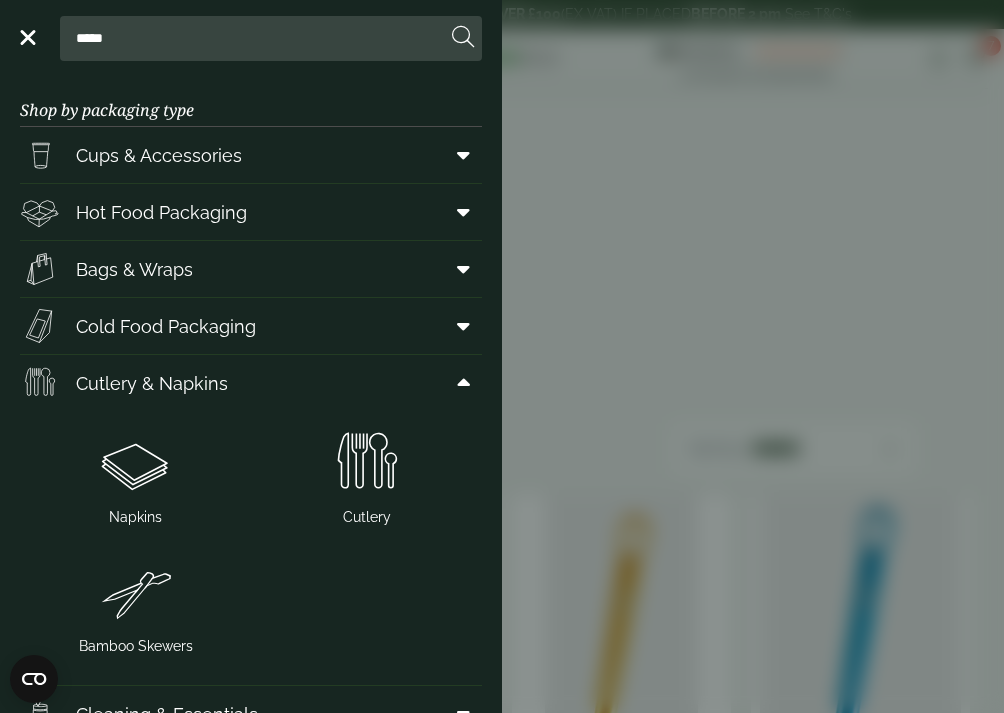 click at bounding box center (463, 212) 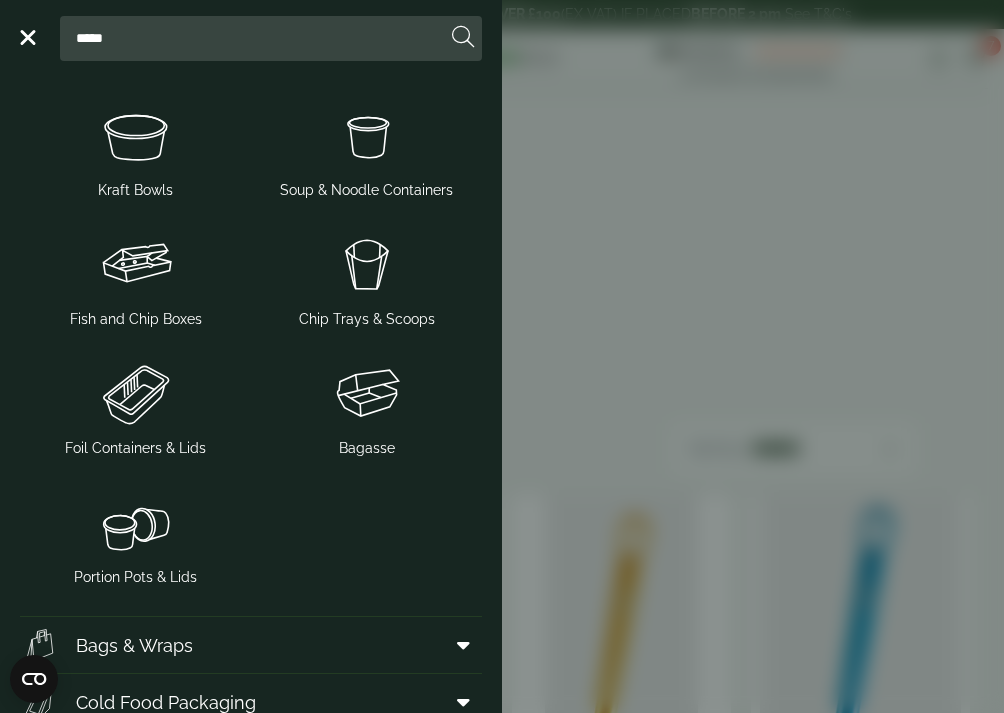 scroll, scrollTop: 674, scrollLeft: 0, axis: vertical 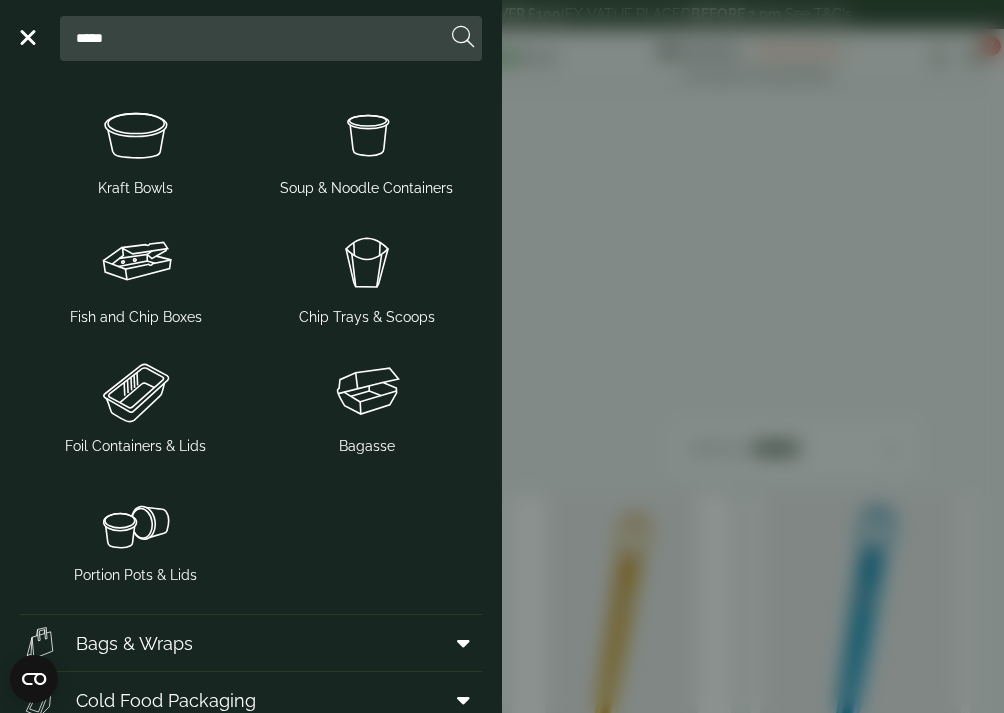 click at bounding box center [135, 521] 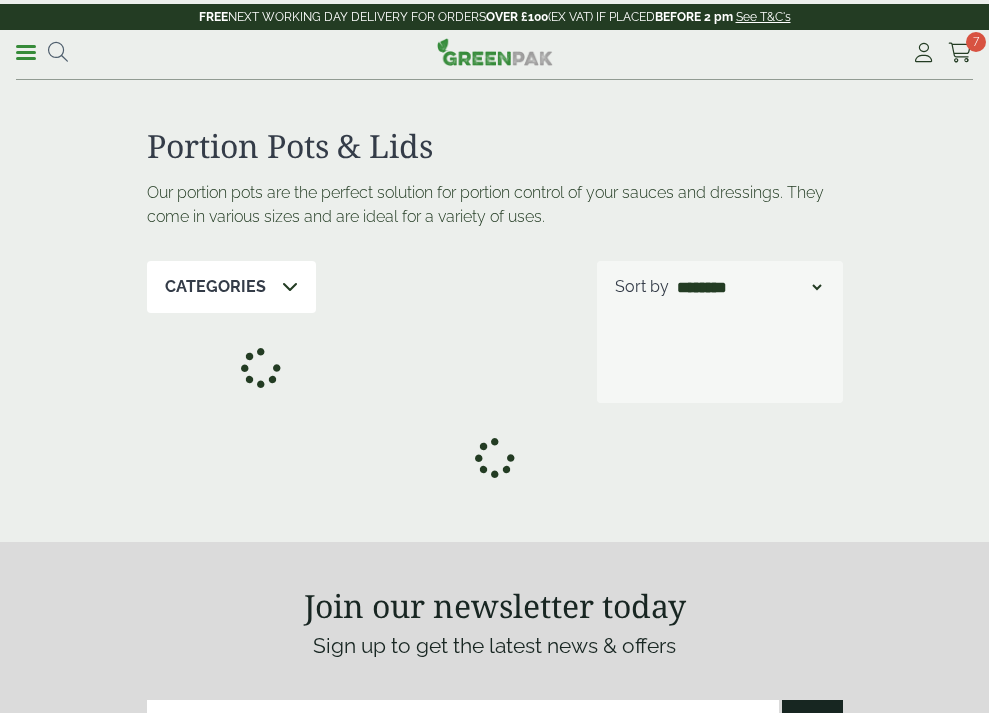 scroll, scrollTop: 0, scrollLeft: 0, axis: both 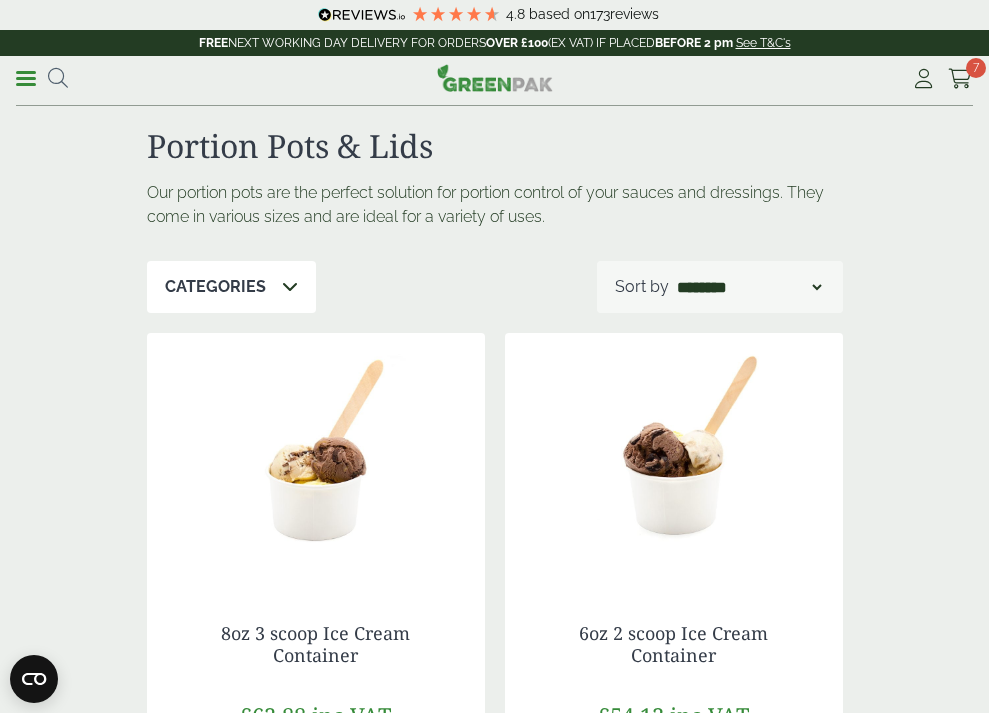 click on "Menu" at bounding box center (26, 77) 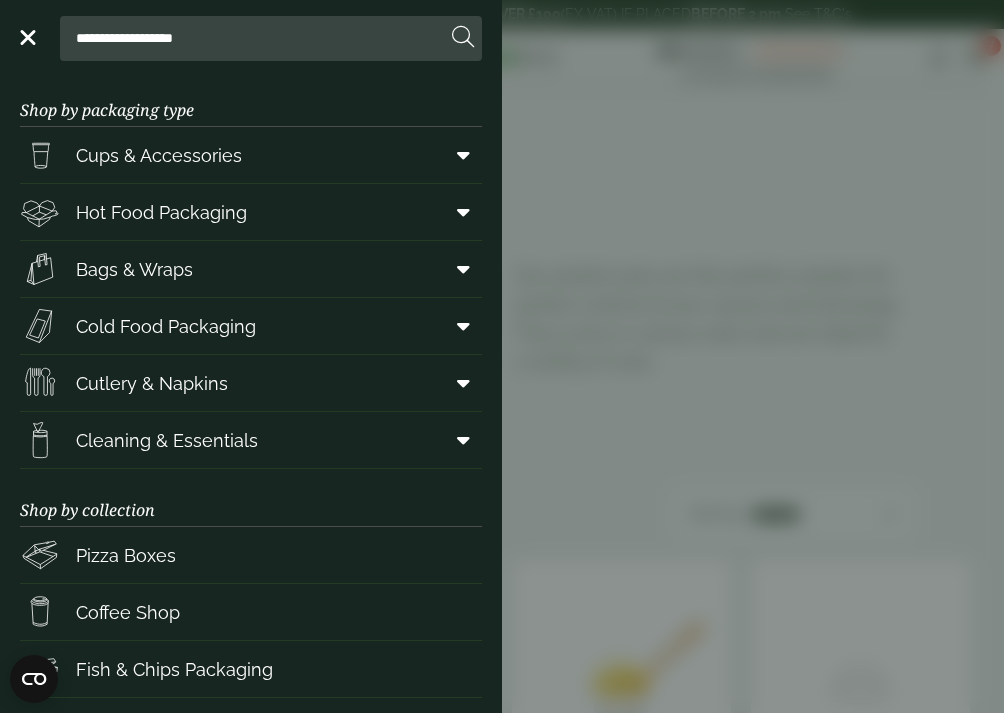 click at bounding box center (463, 155) 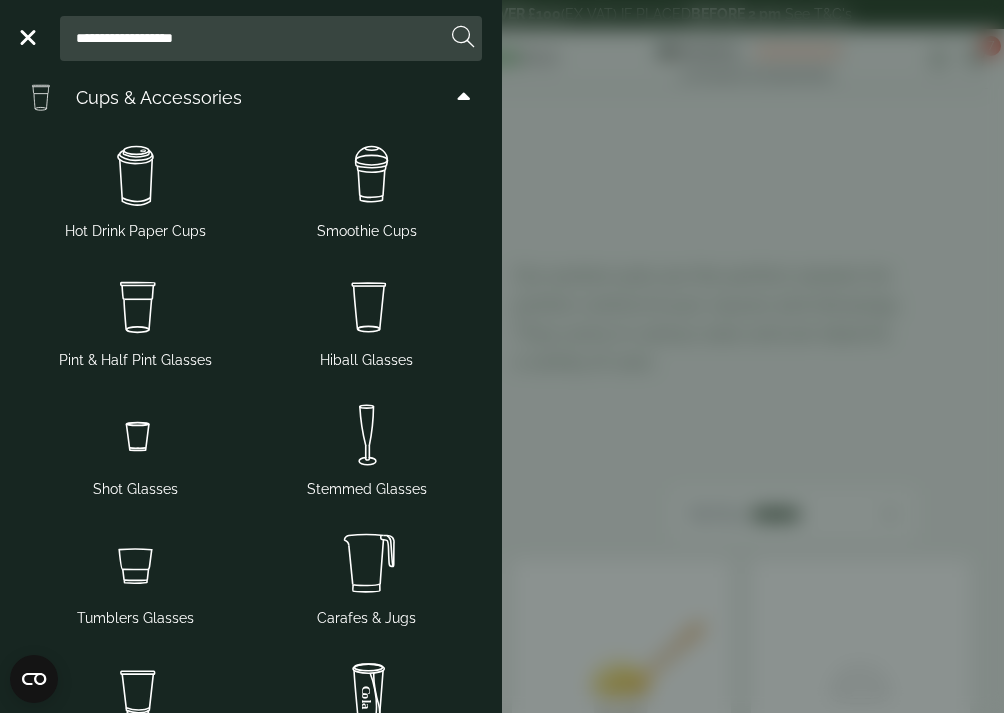 scroll, scrollTop: 0, scrollLeft: 0, axis: both 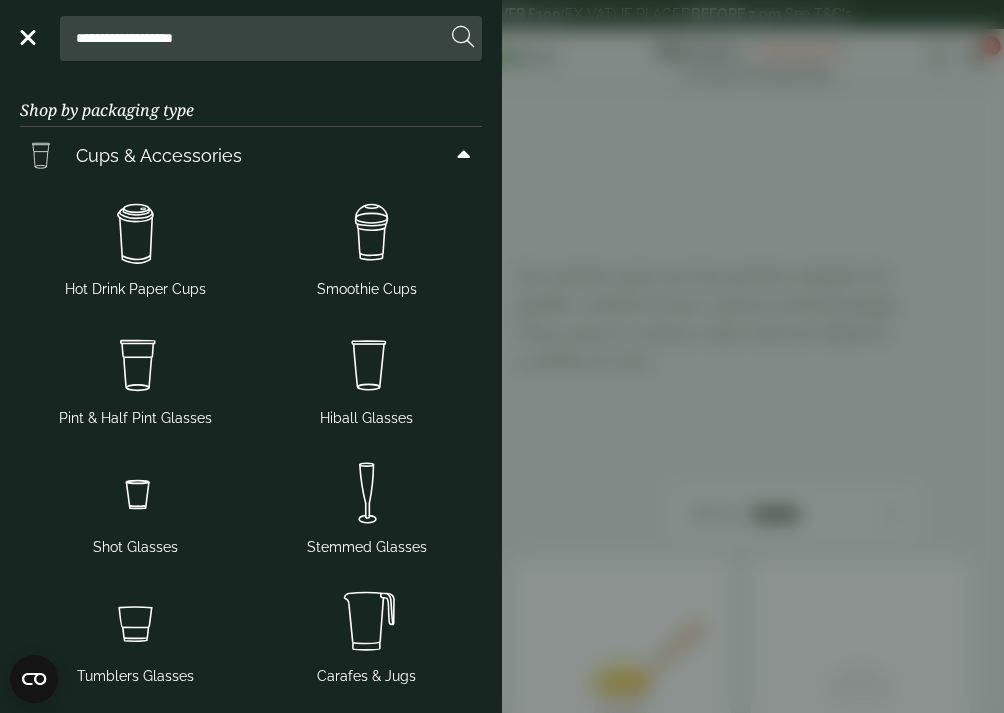 click at bounding box center (463, 155) 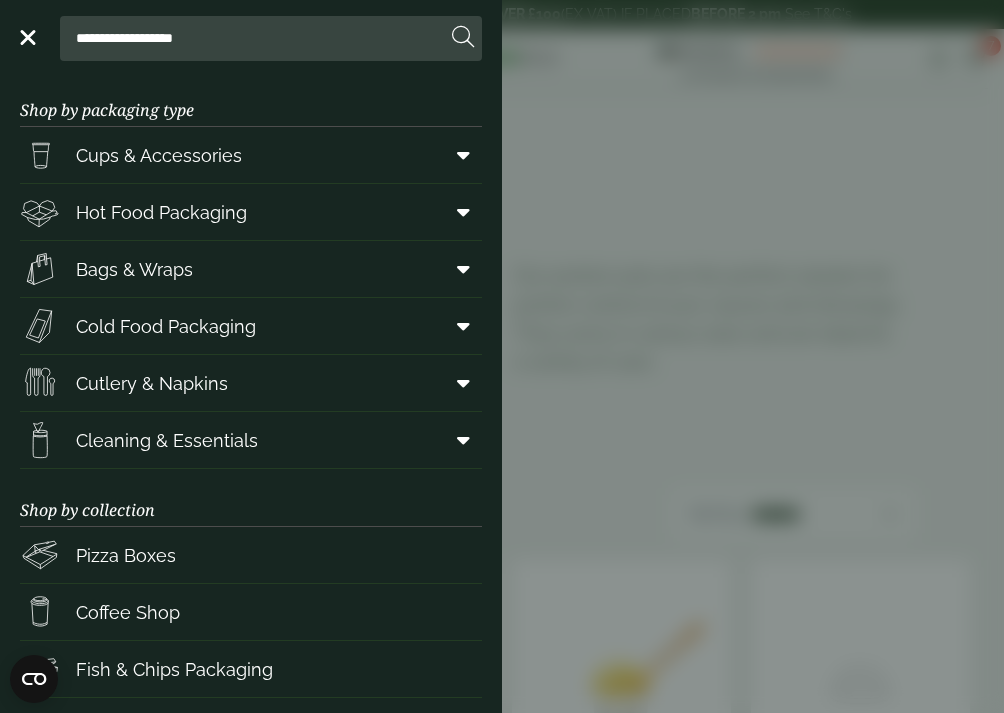 click on "**********" at bounding box center (502, 356) 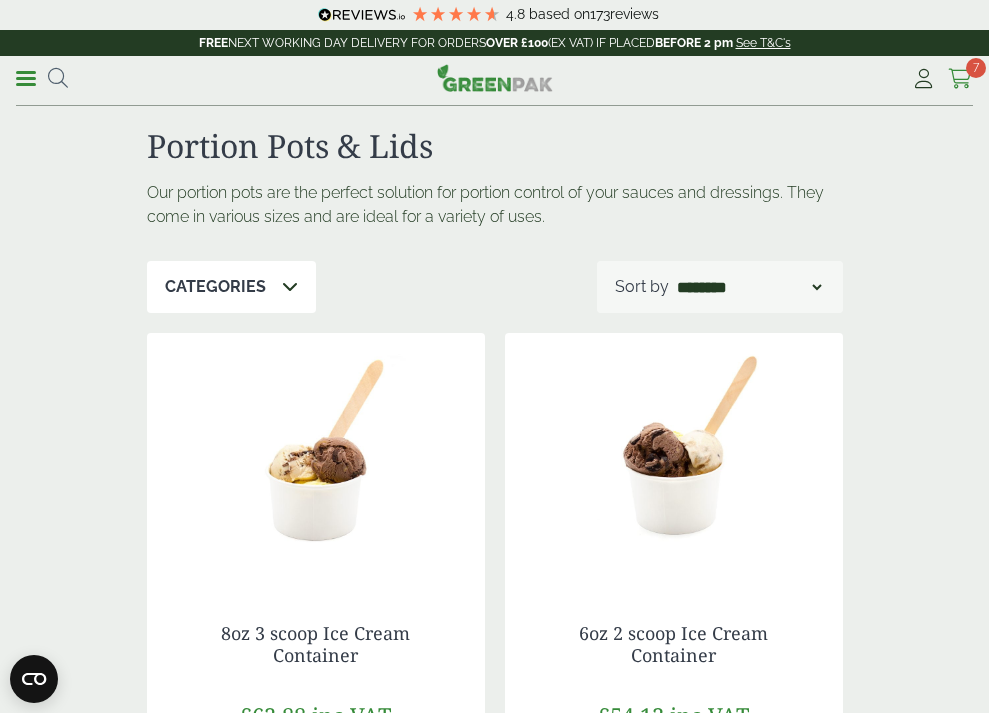 click at bounding box center [960, 79] 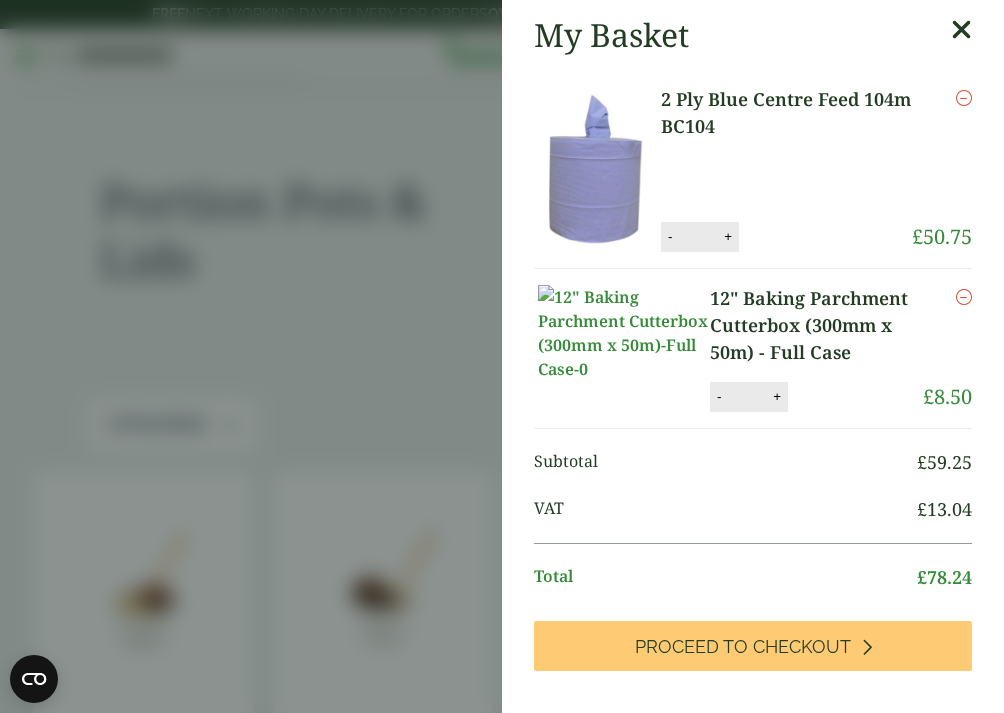 click at bounding box center [961, 30] 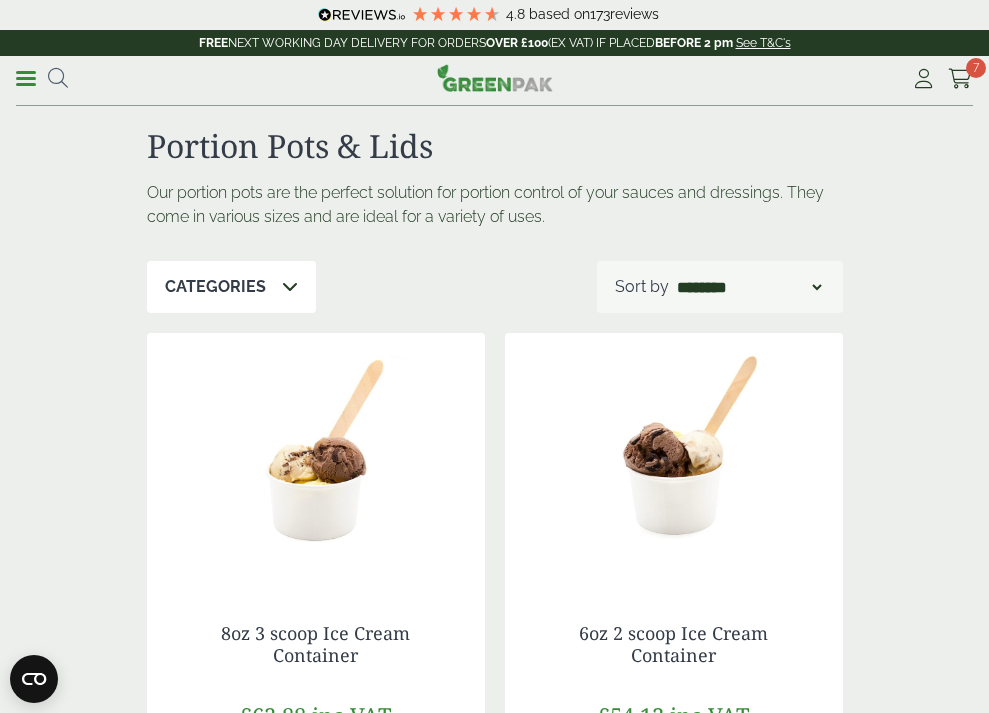 click at bounding box center (26, 78) 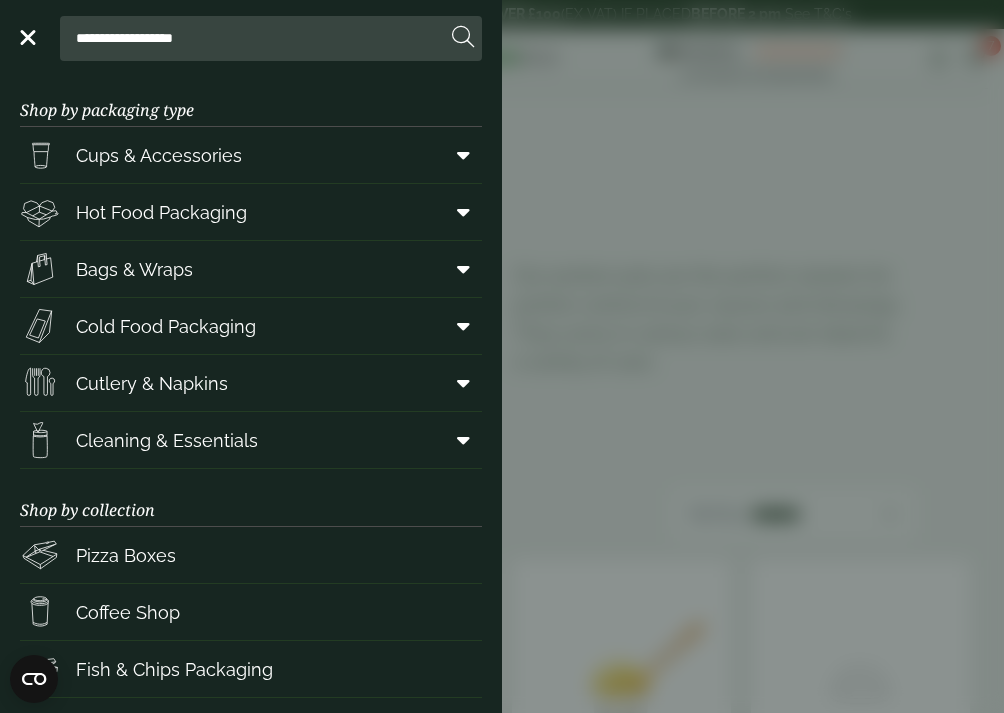 click at bounding box center (463, 440) 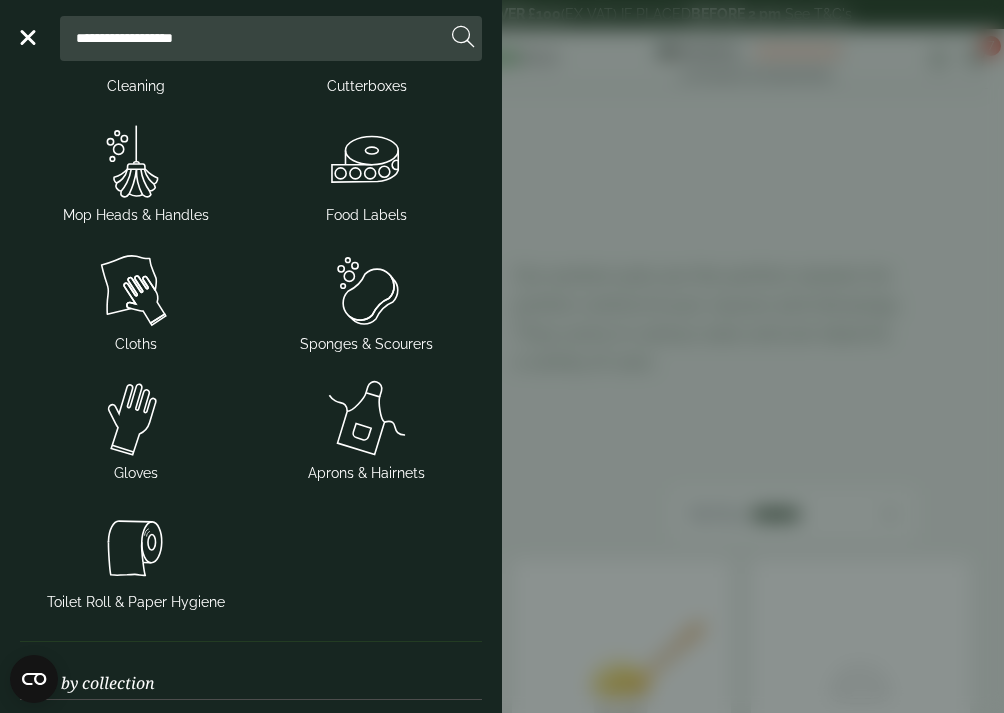 scroll, scrollTop: 490, scrollLeft: 0, axis: vertical 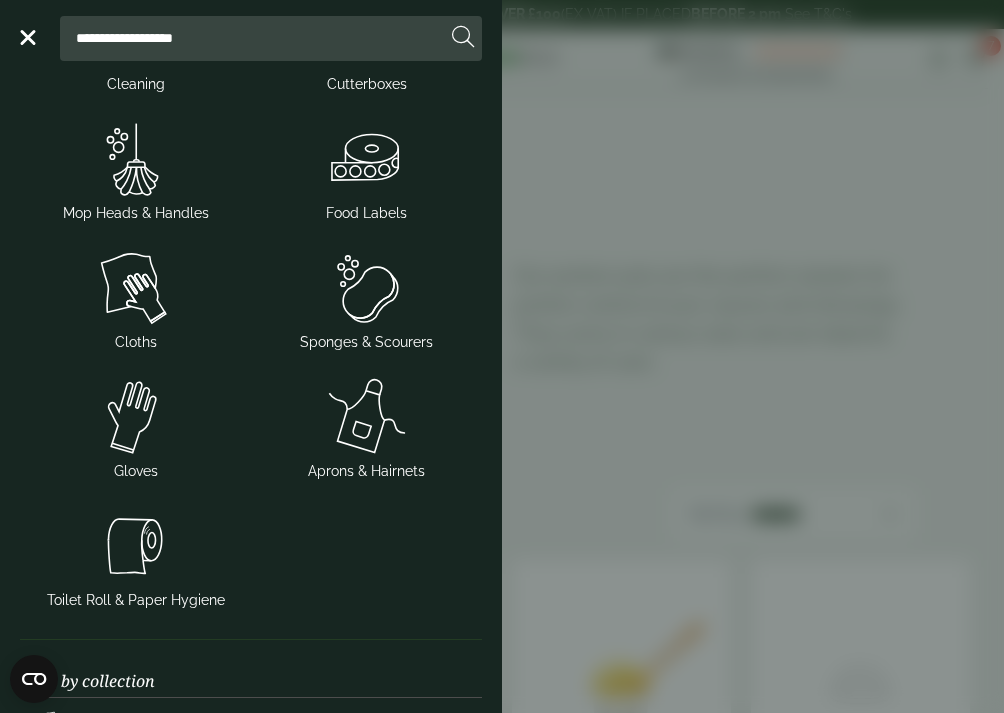 click at bounding box center (366, 159) 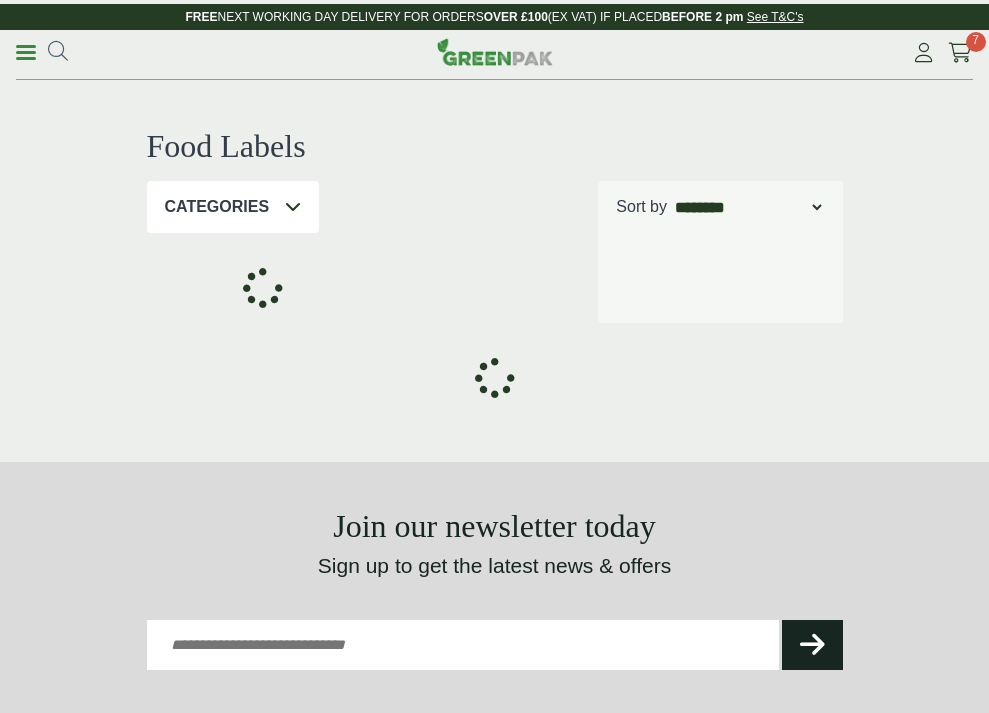 scroll, scrollTop: 0, scrollLeft: 0, axis: both 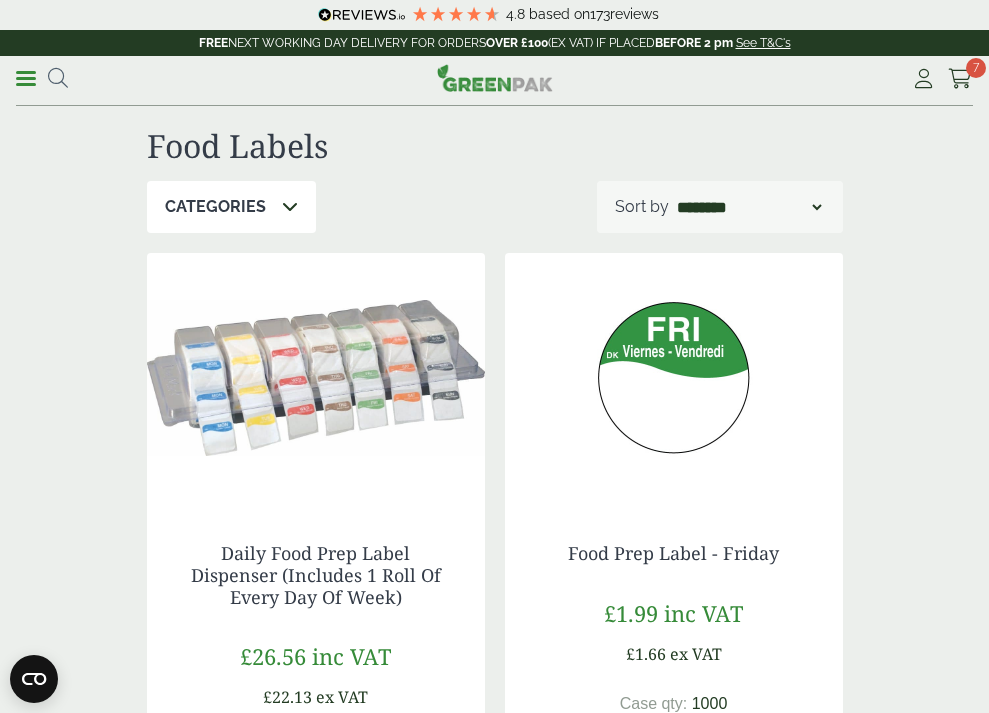 click at bounding box center [26, 78] 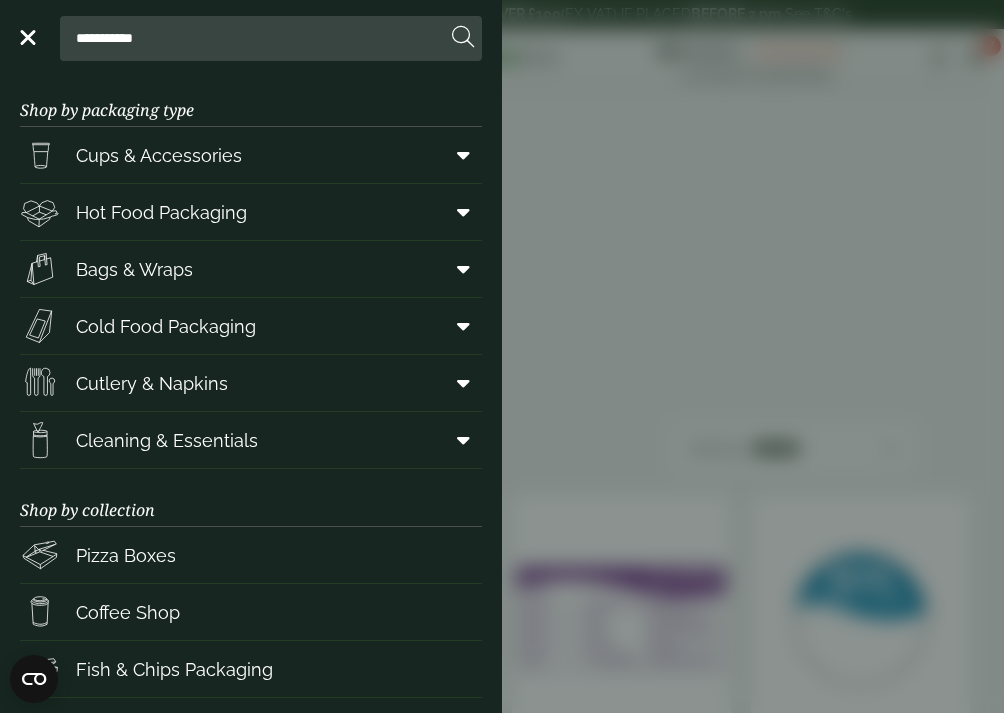 click at bounding box center (463, 383) 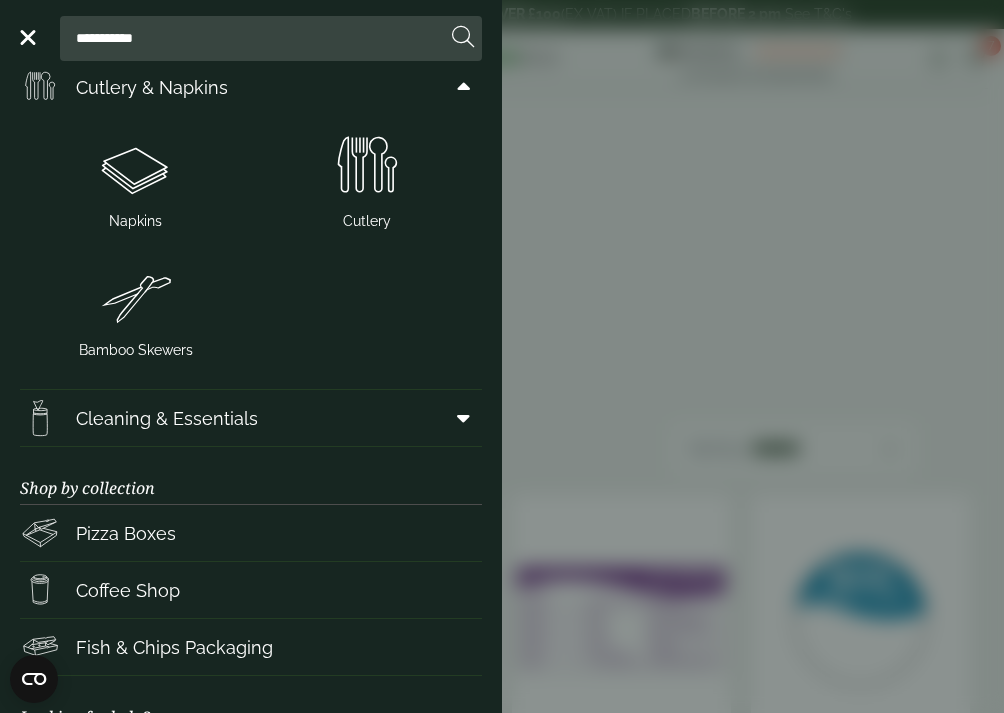scroll, scrollTop: 297, scrollLeft: 0, axis: vertical 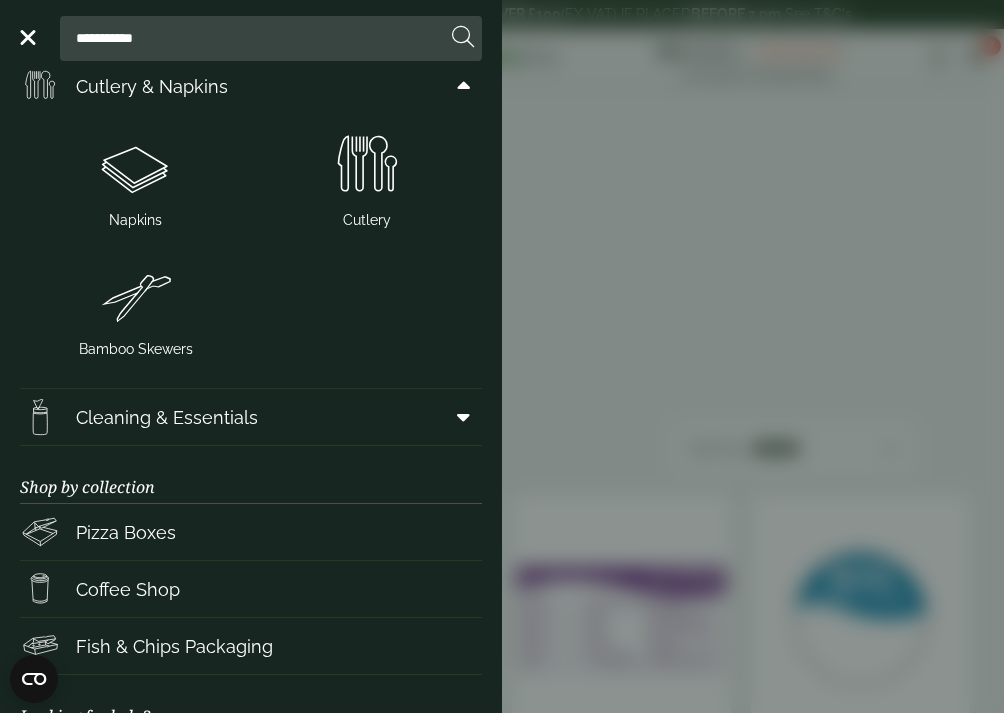 click at bounding box center [135, 166] 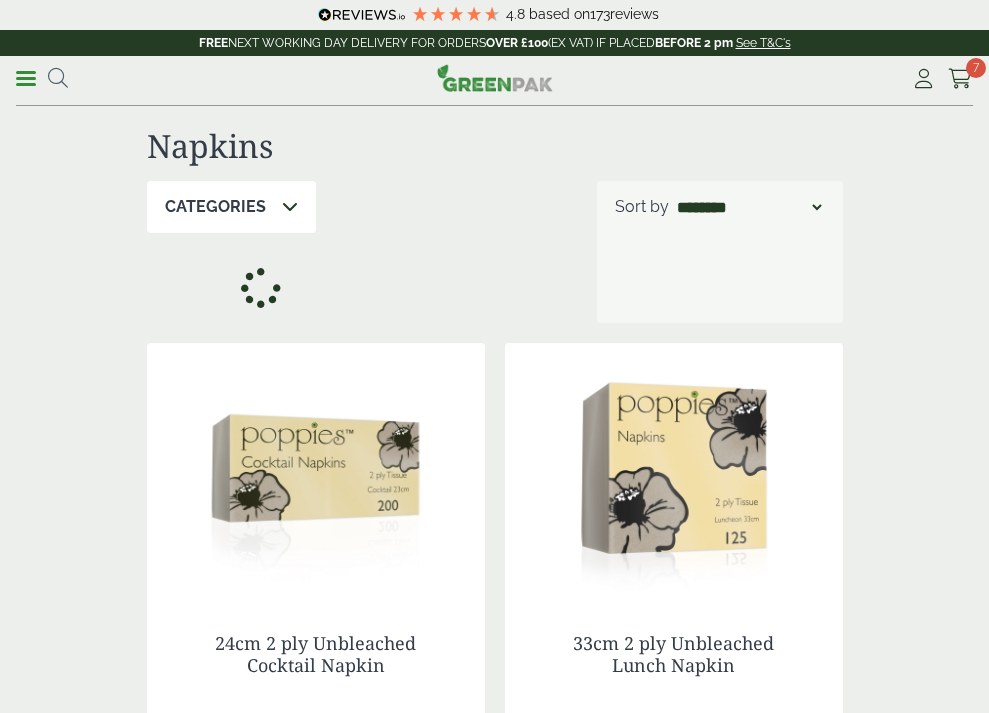 scroll, scrollTop: 0, scrollLeft: 0, axis: both 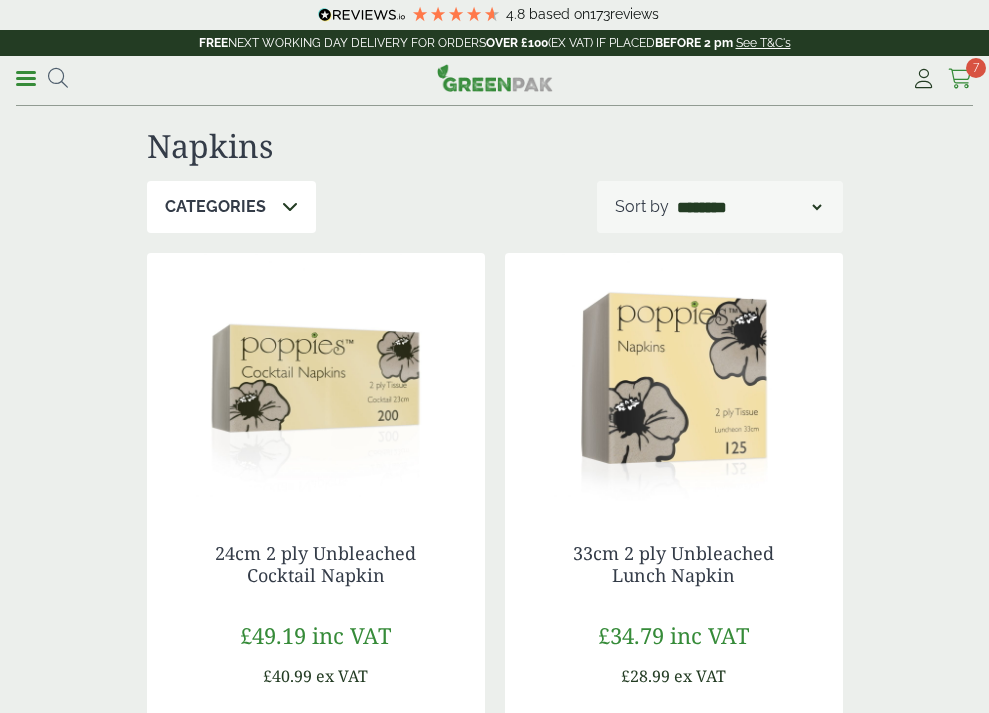 click at bounding box center (960, 79) 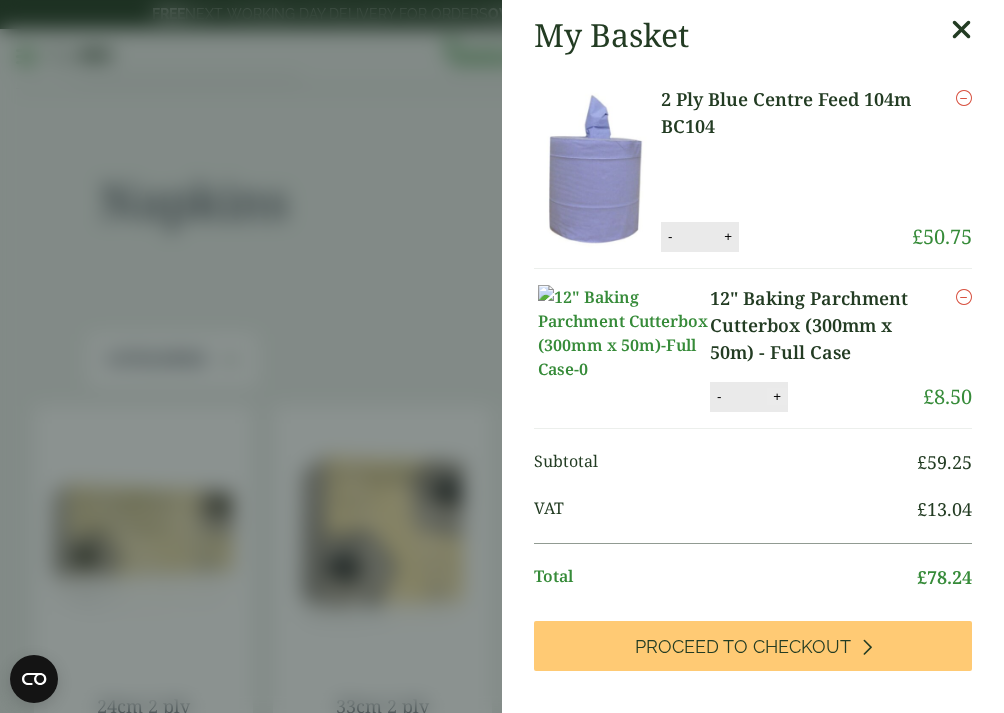 click on "+" at bounding box center [777, 396] 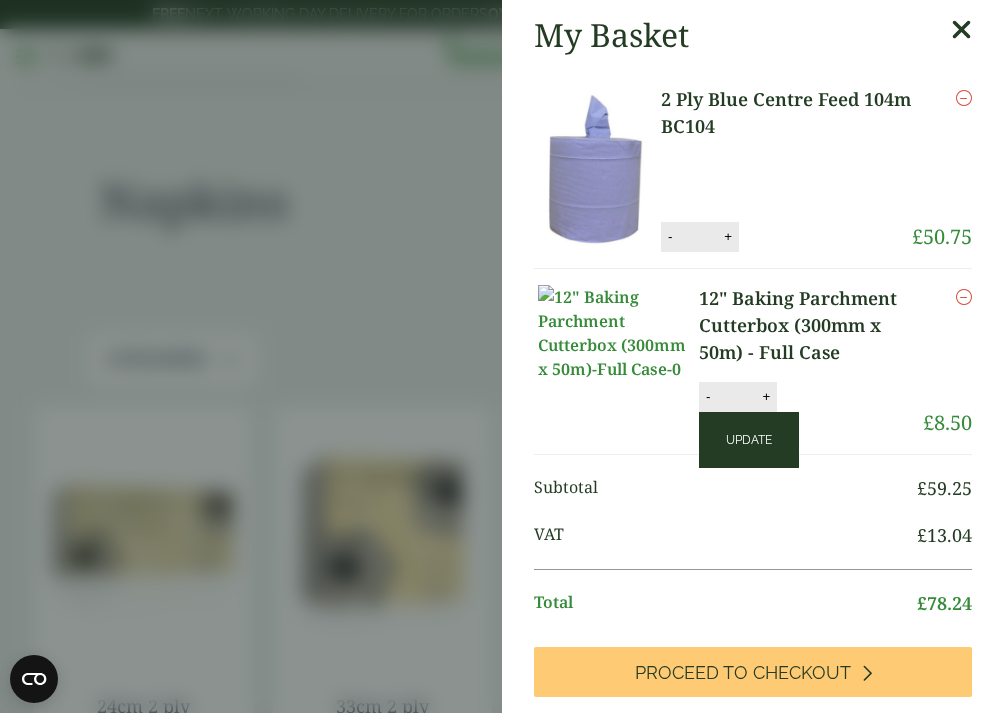 click on "Update" at bounding box center (749, 440) 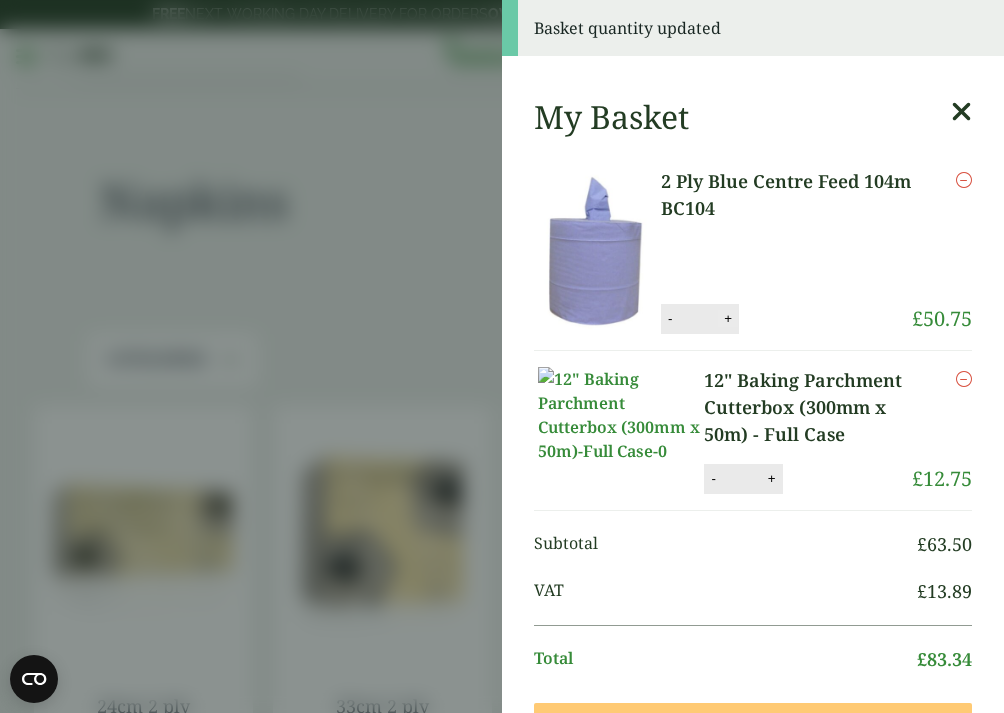 click on "+" at bounding box center (728, 318) 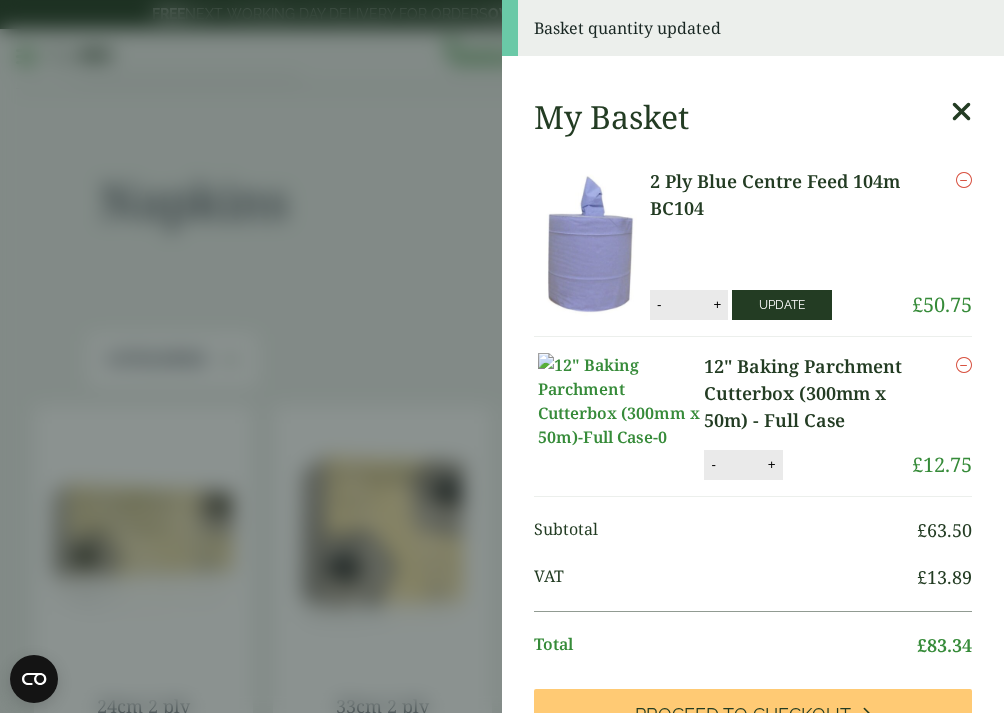 click on "Update" at bounding box center [782, 305] 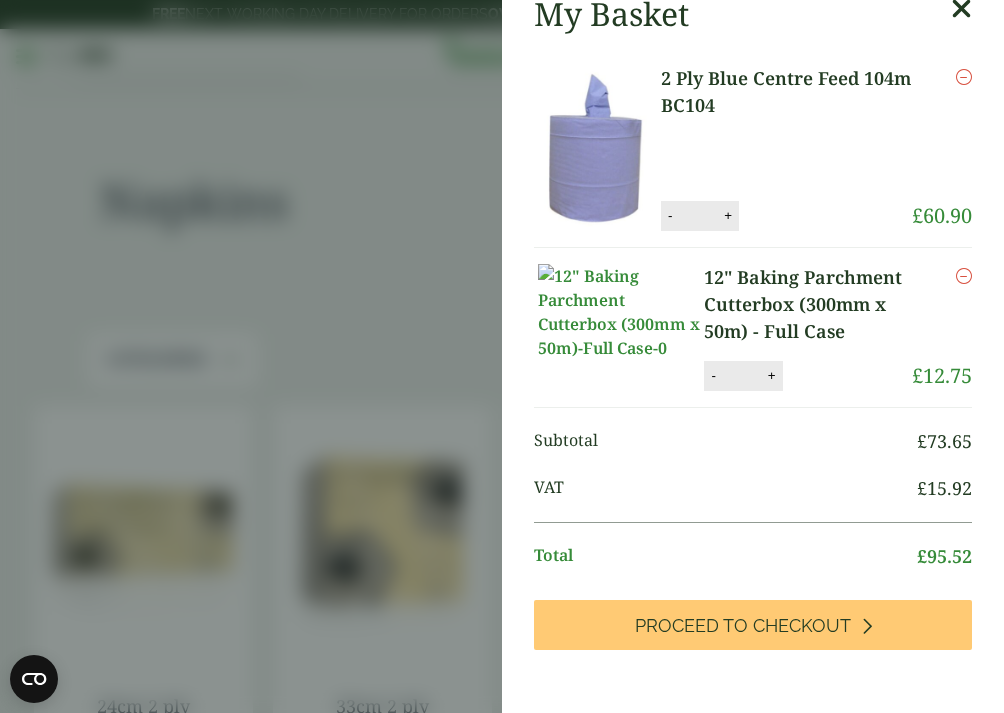 scroll, scrollTop: 103, scrollLeft: 0, axis: vertical 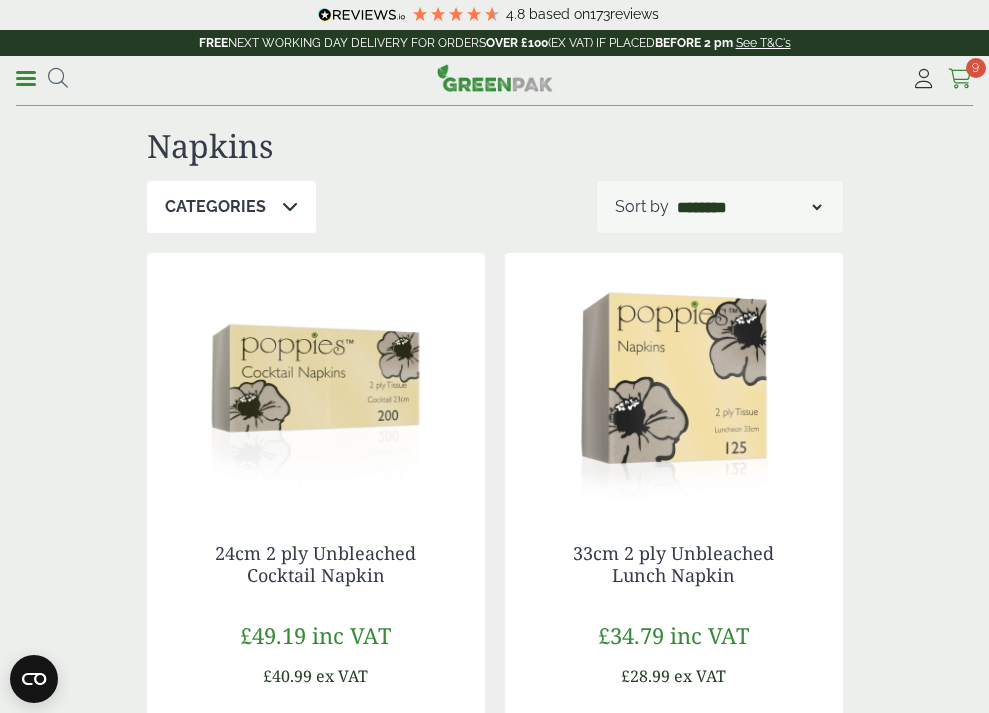 click at bounding box center [960, 79] 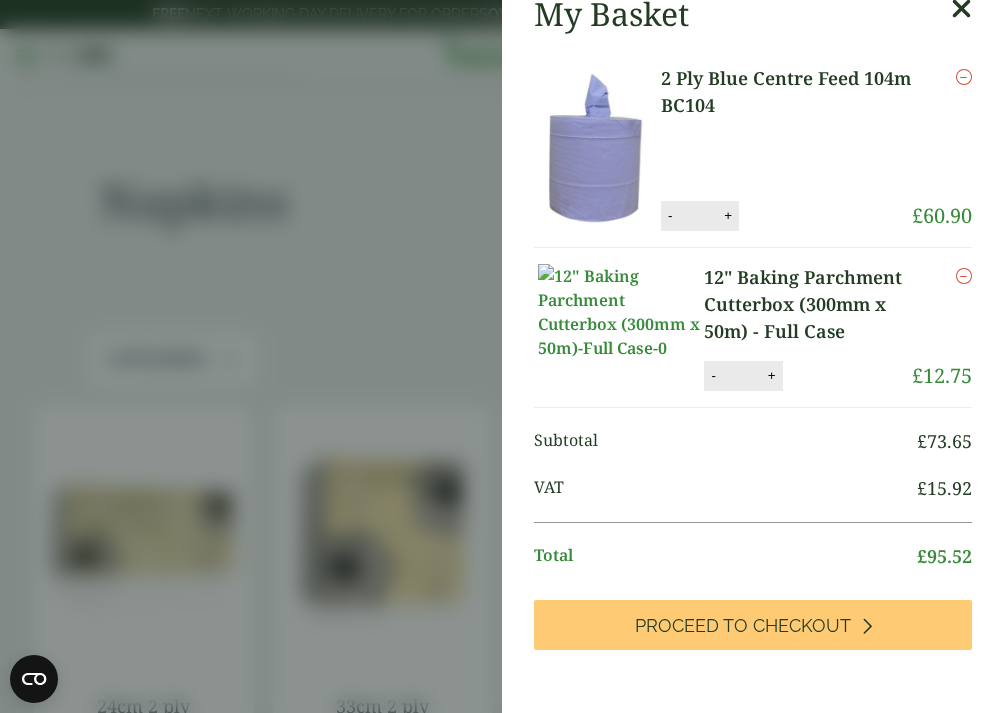 scroll, scrollTop: 21, scrollLeft: 0, axis: vertical 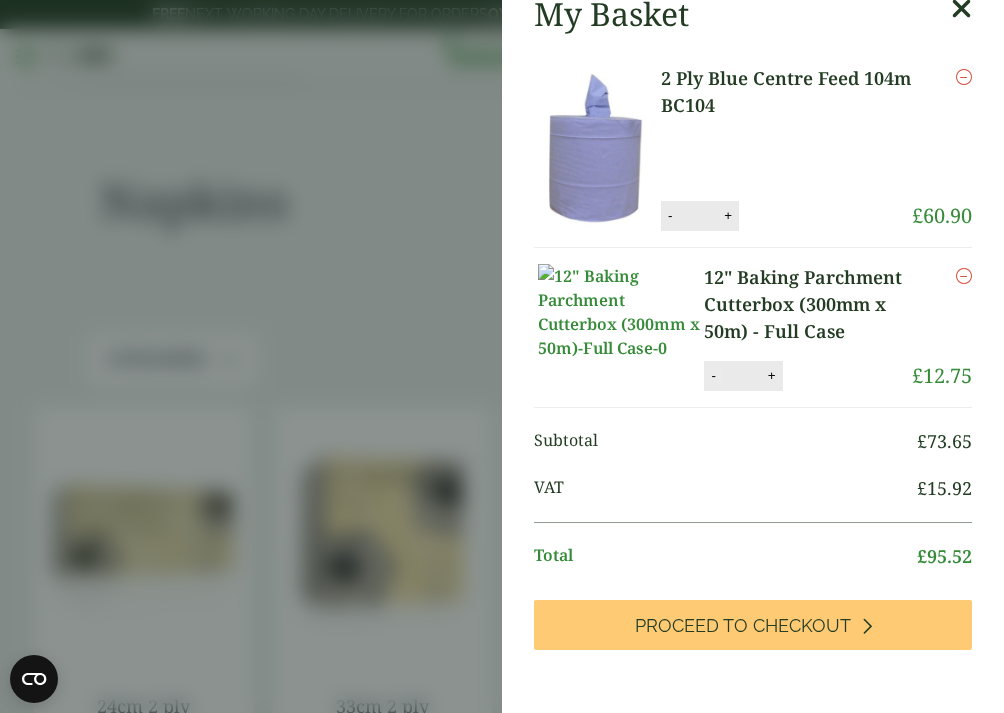 click on "-" at bounding box center (713, 375) 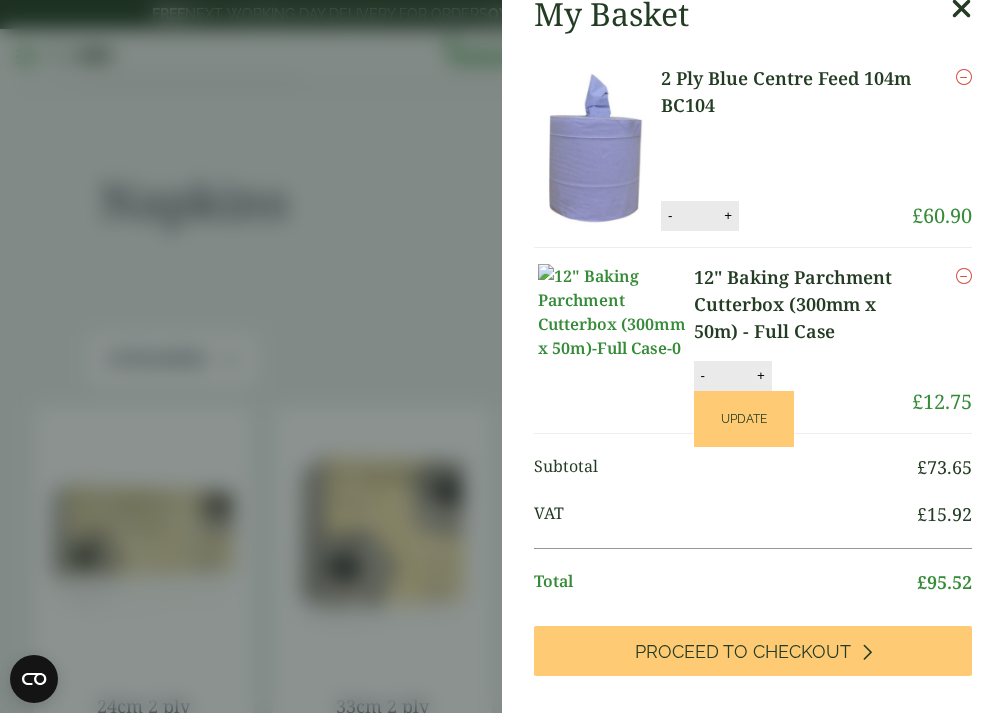 click on "+" at bounding box center (761, 375) 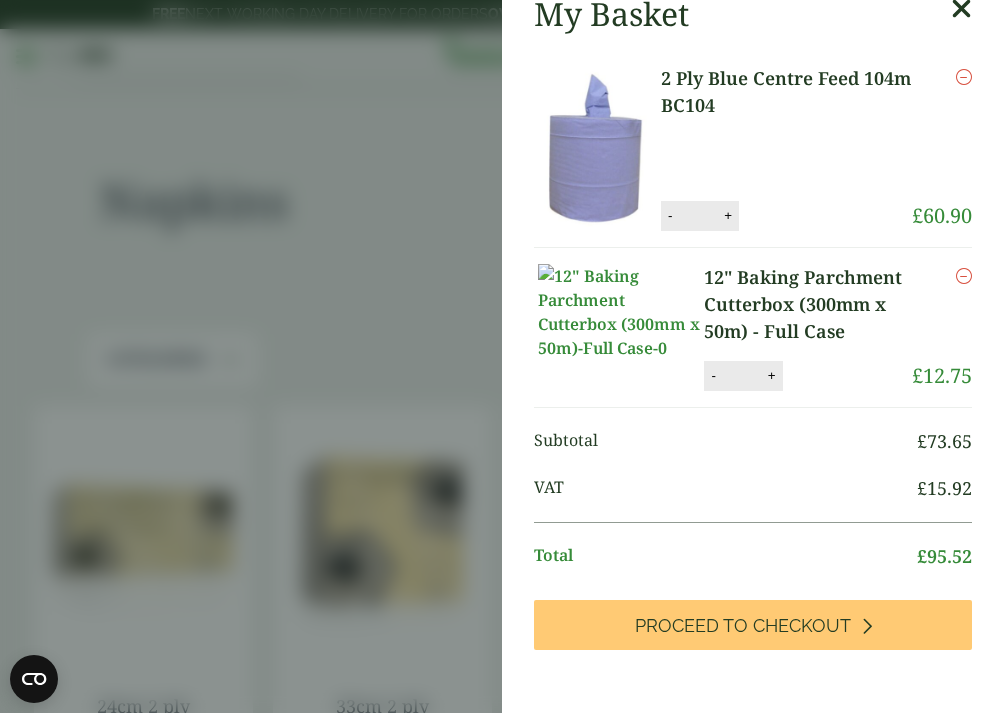 click at bounding box center (961, 9) 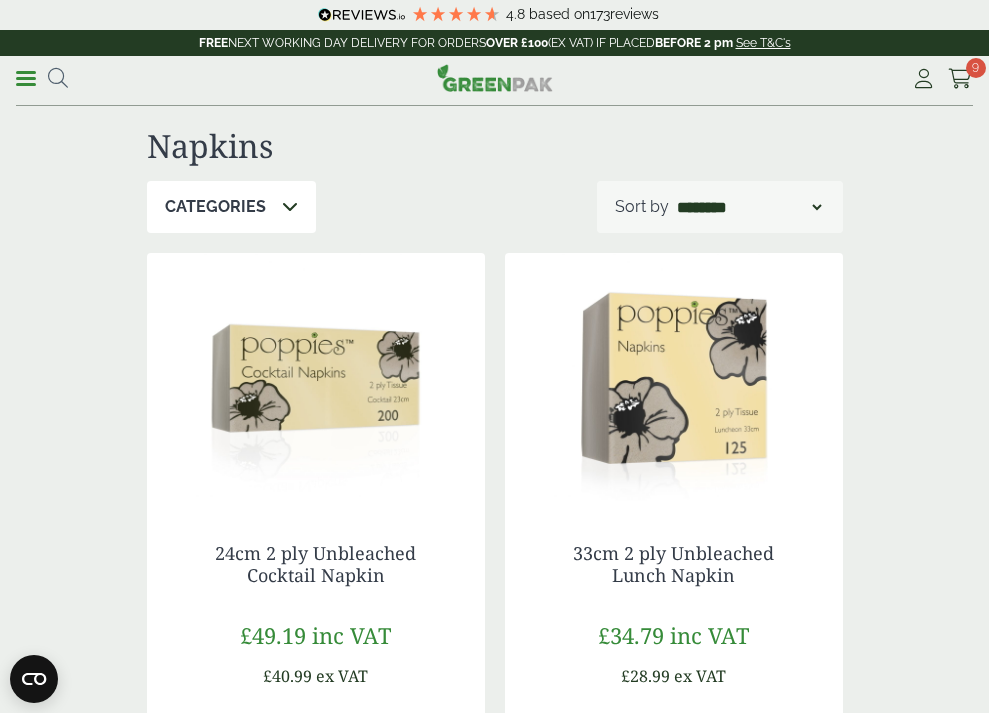 click on "Menu" at bounding box center (26, 77) 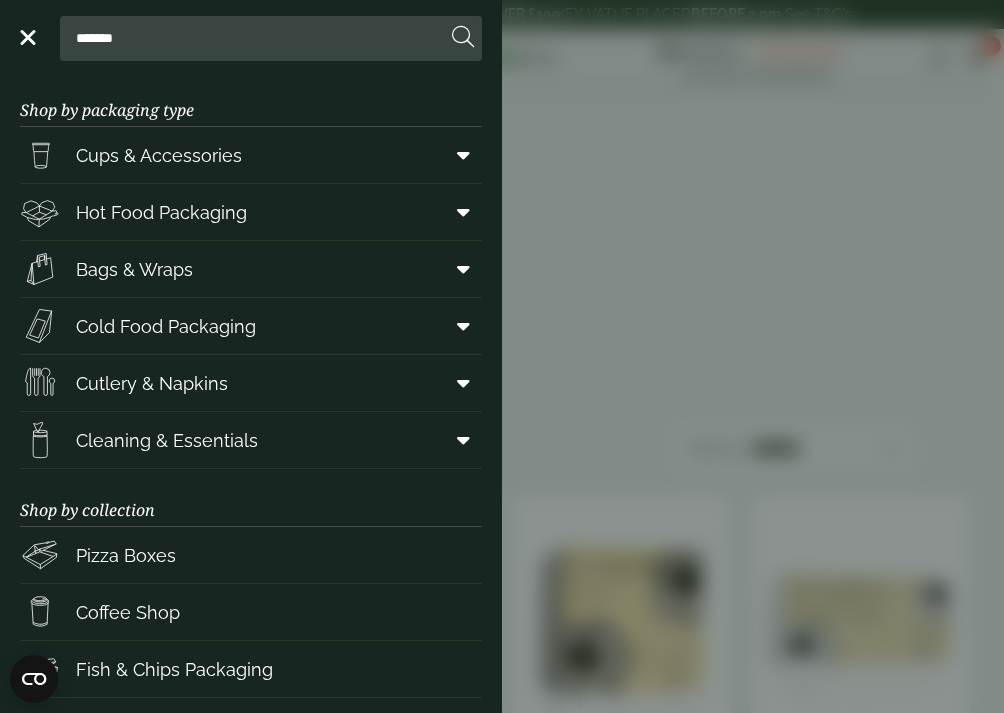 click at bounding box center [463, 440] 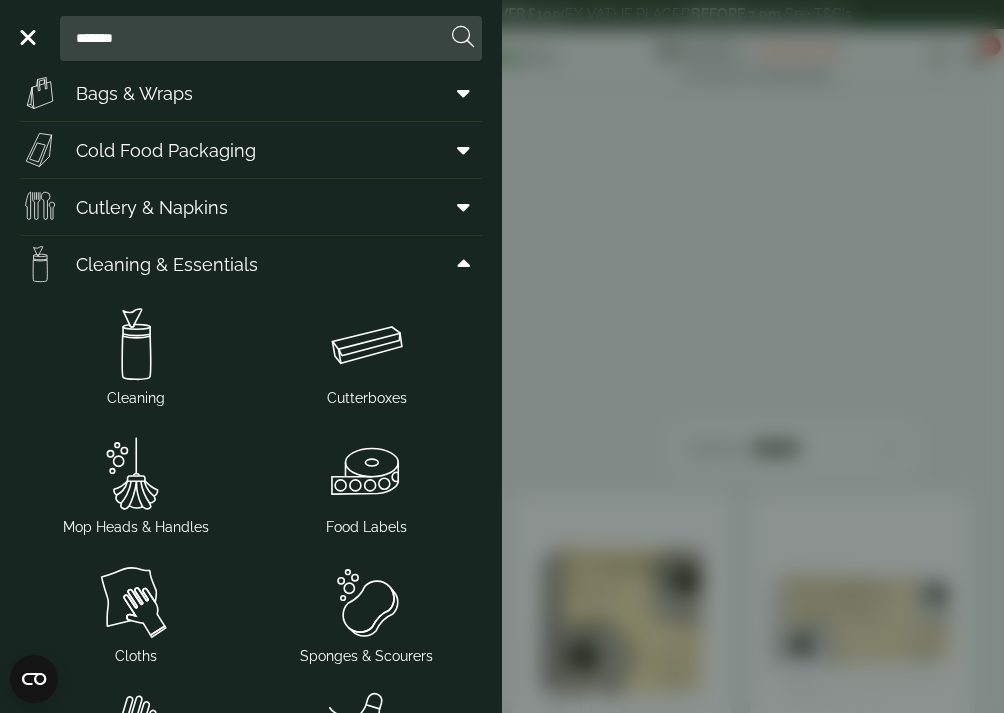 scroll, scrollTop: 181, scrollLeft: 0, axis: vertical 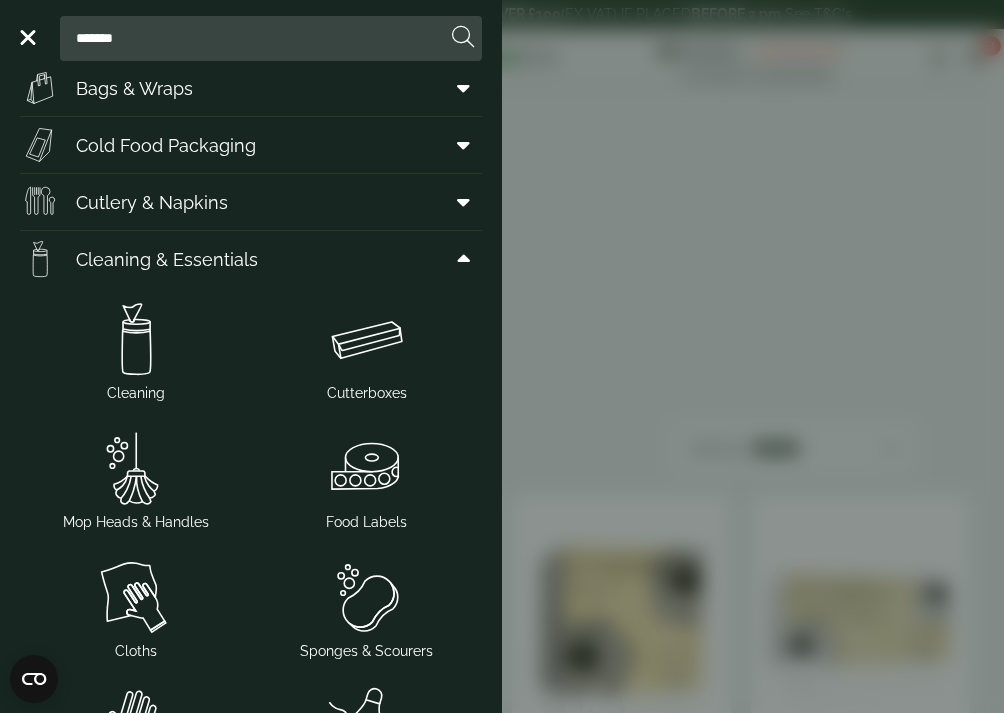 click at bounding box center (366, 339) 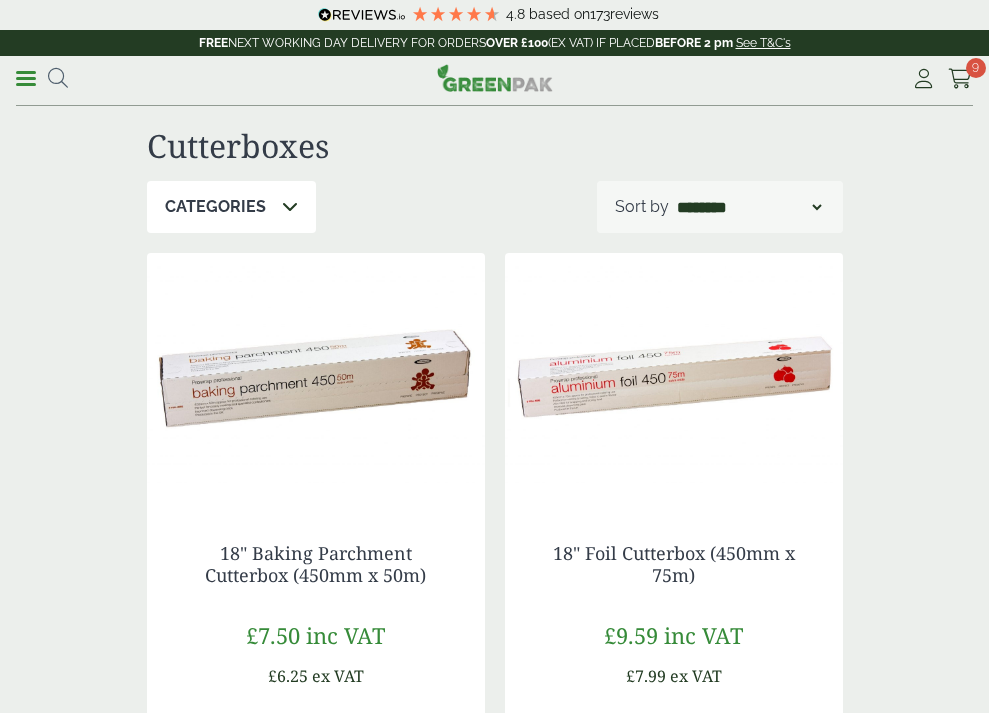 scroll, scrollTop: 0, scrollLeft: 0, axis: both 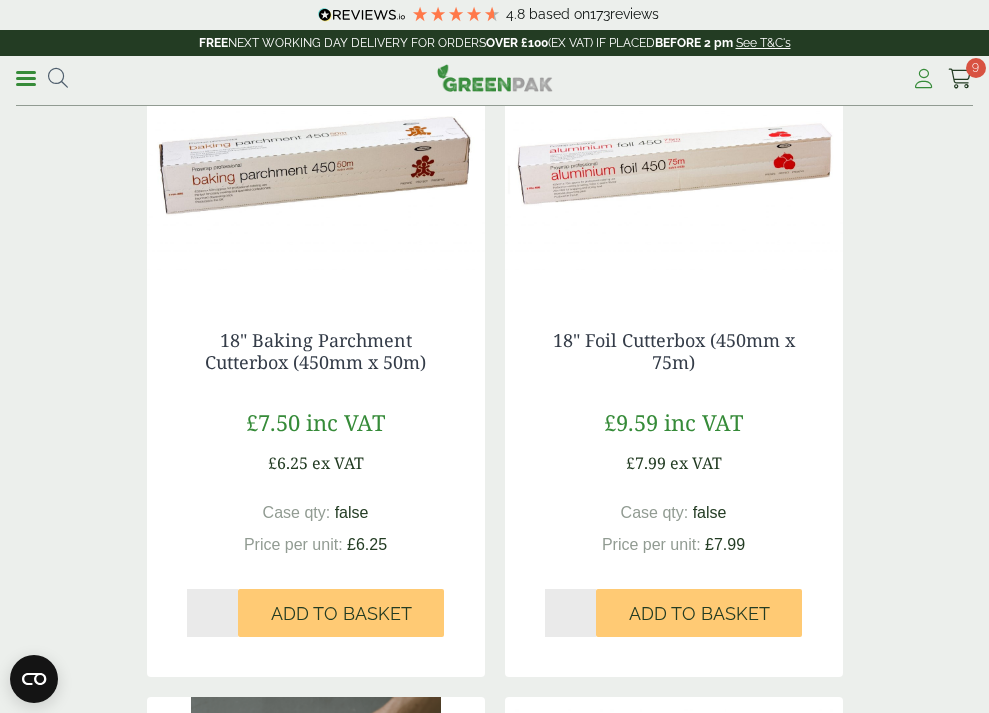 click at bounding box center [923, 79] 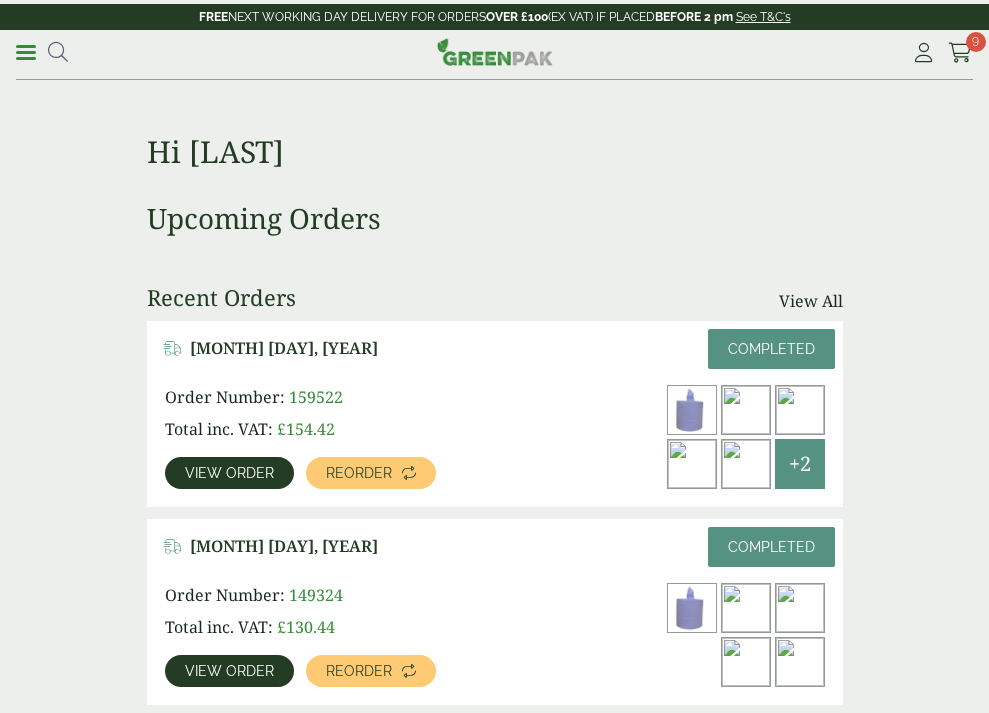 scroll, scrollTop: 0, scrollLeft: 0, axis: both 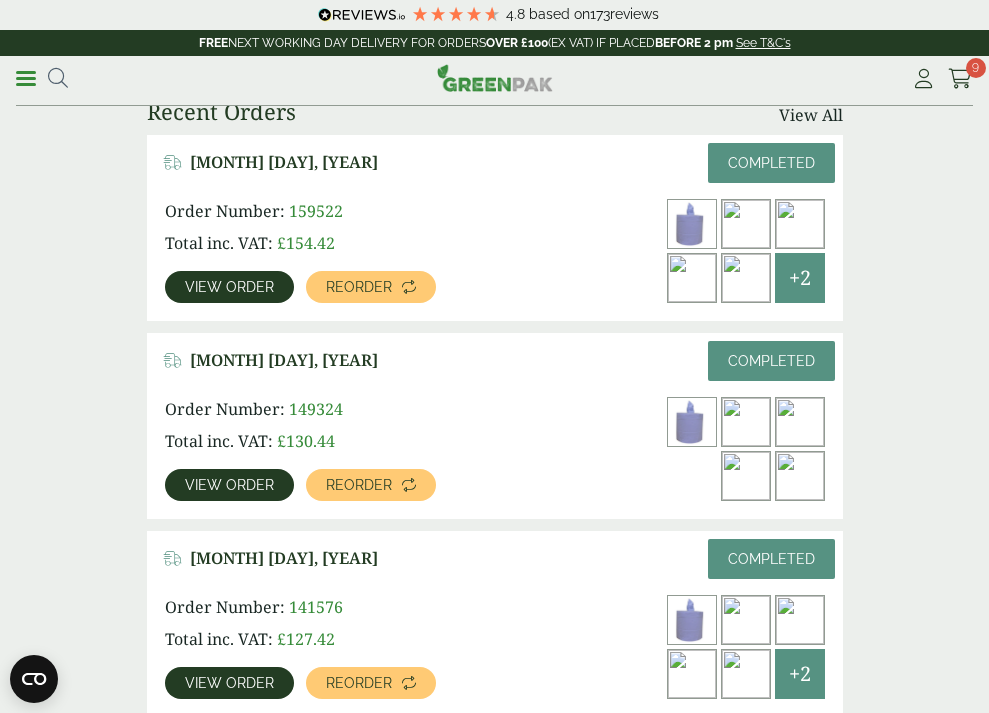 click on "View order" at bounding box center (229, 287) 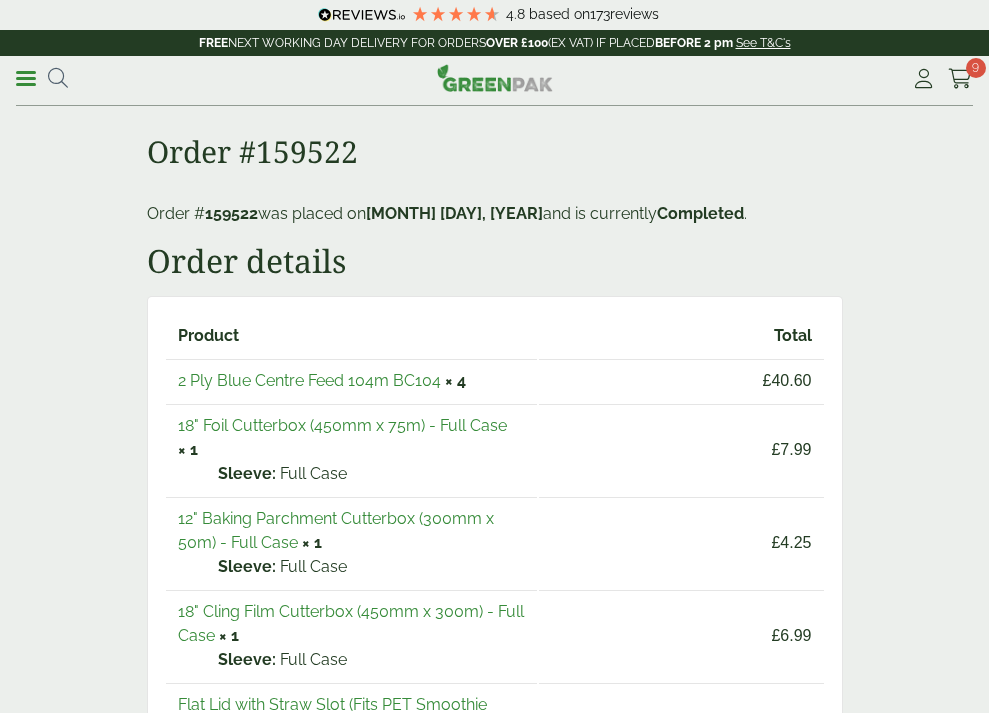 scroll, scrollTop: 0, scrollLeft: 0, axis: both 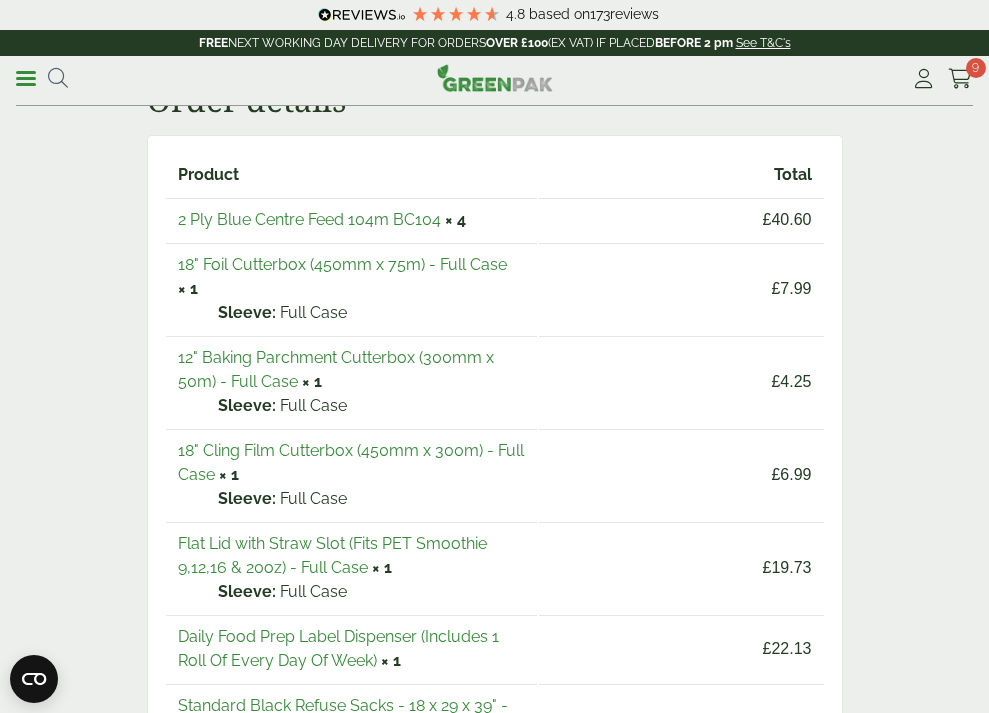 click on "18" Cling Film Cutterbox (450mm x 300m) - Full Case" at bounding box center [351, 462] 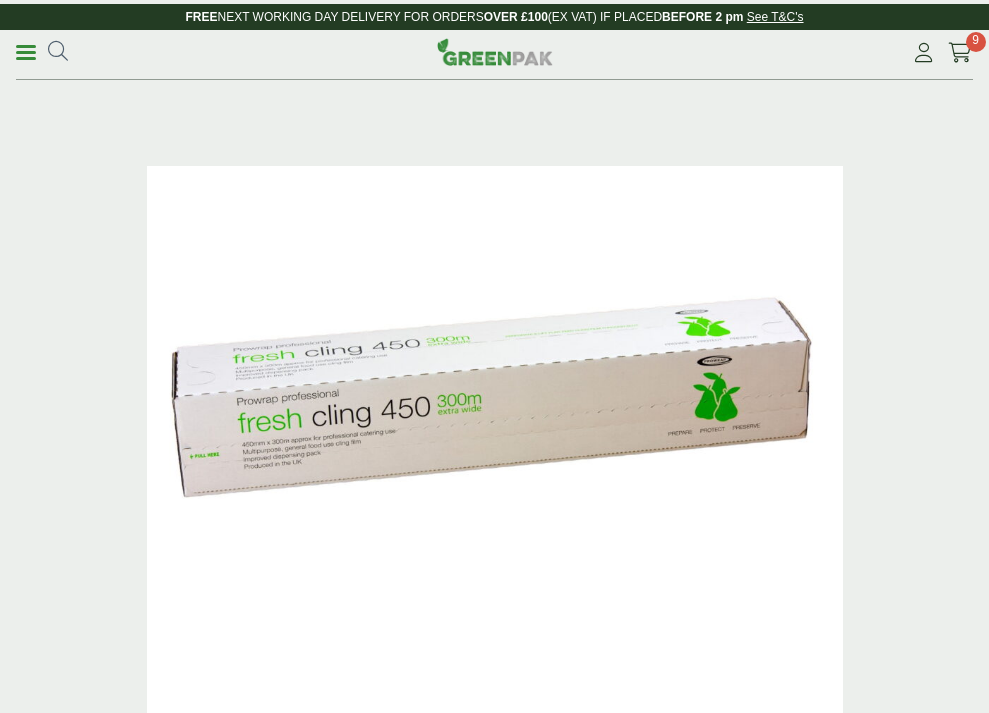 scroll, scrollTop: 0, scrollLeft: 0, axis: both 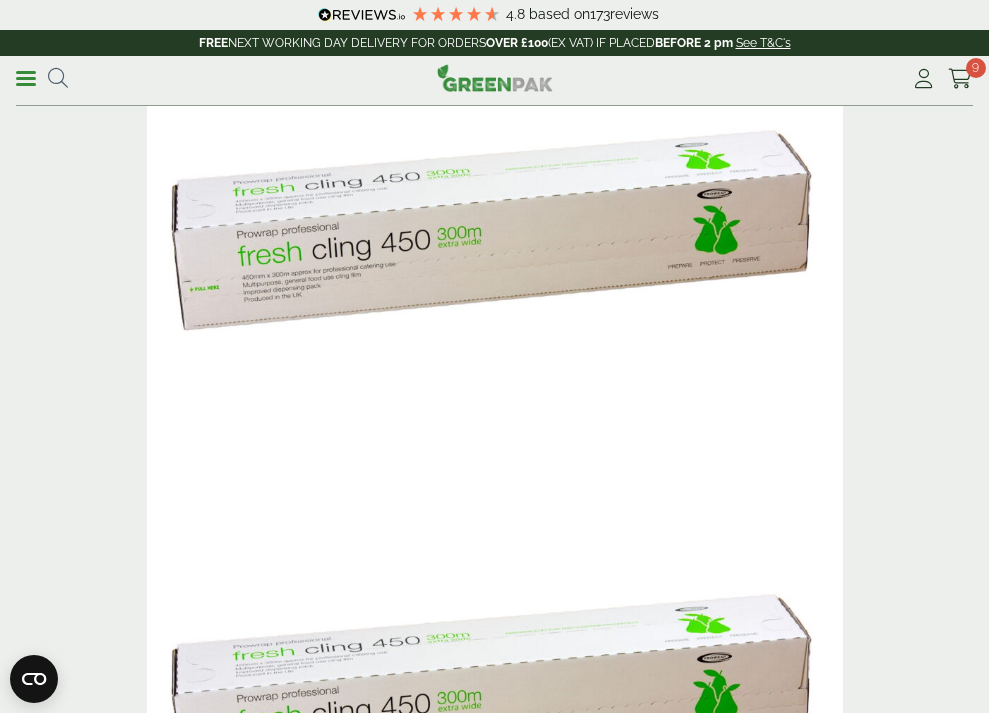 click on "Add to Basket" at bounding box center (418, 1435) 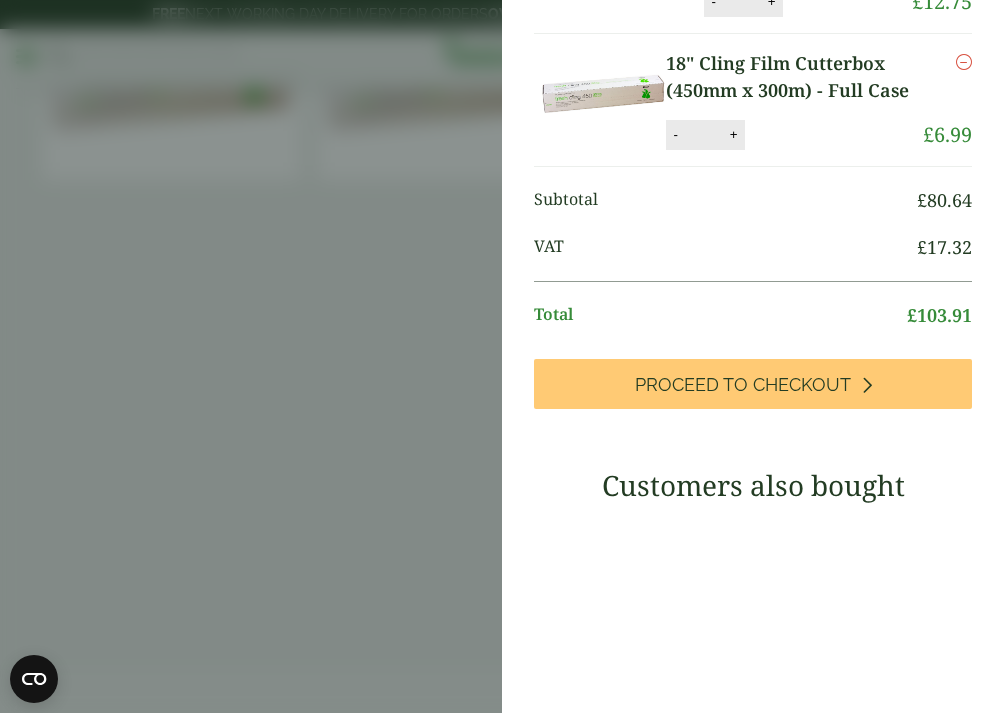 scroll, scrollTop: 510, scrollLeft: 0, axis: vertical 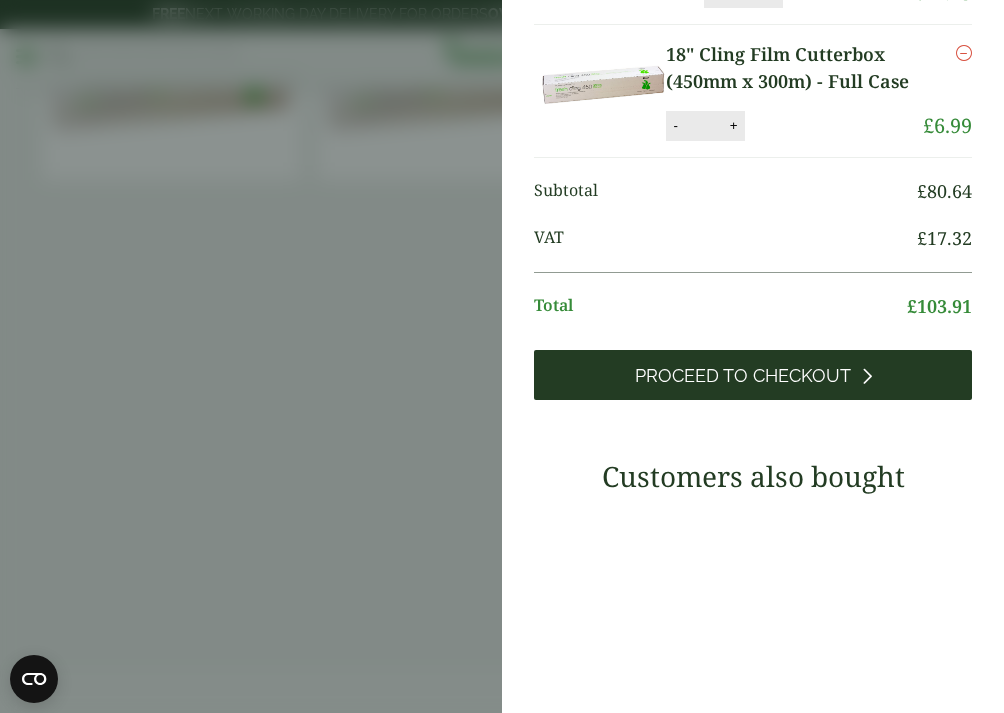 click on "Proceed to Checkout" at bounding box center [743, 376] 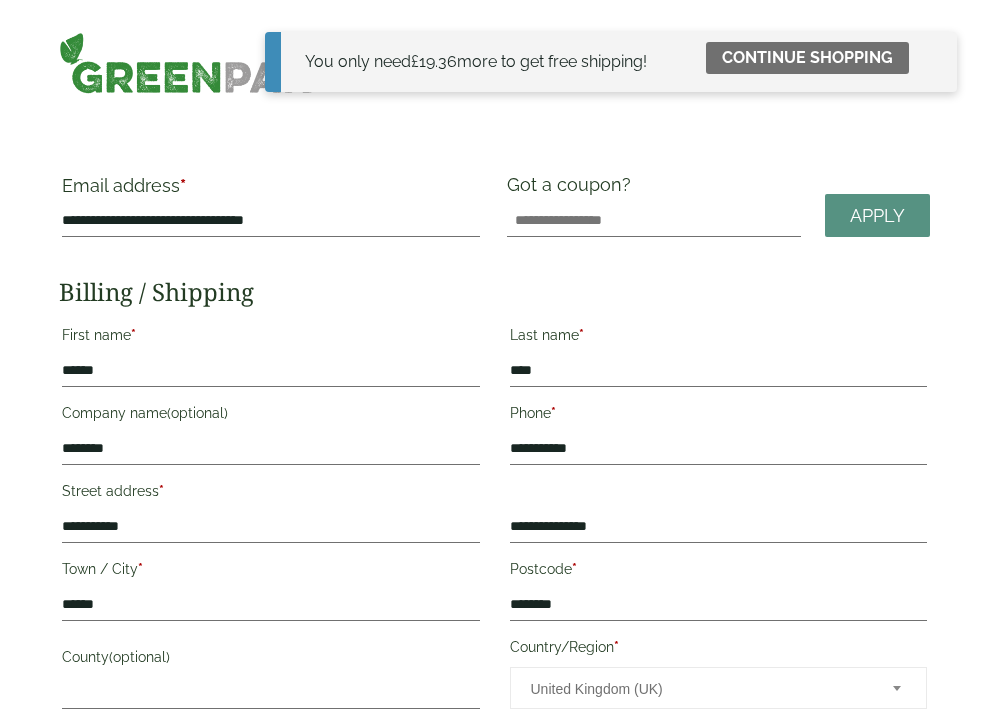 scroll, scrollTop: 0, scrollLeft: 0, axis: both 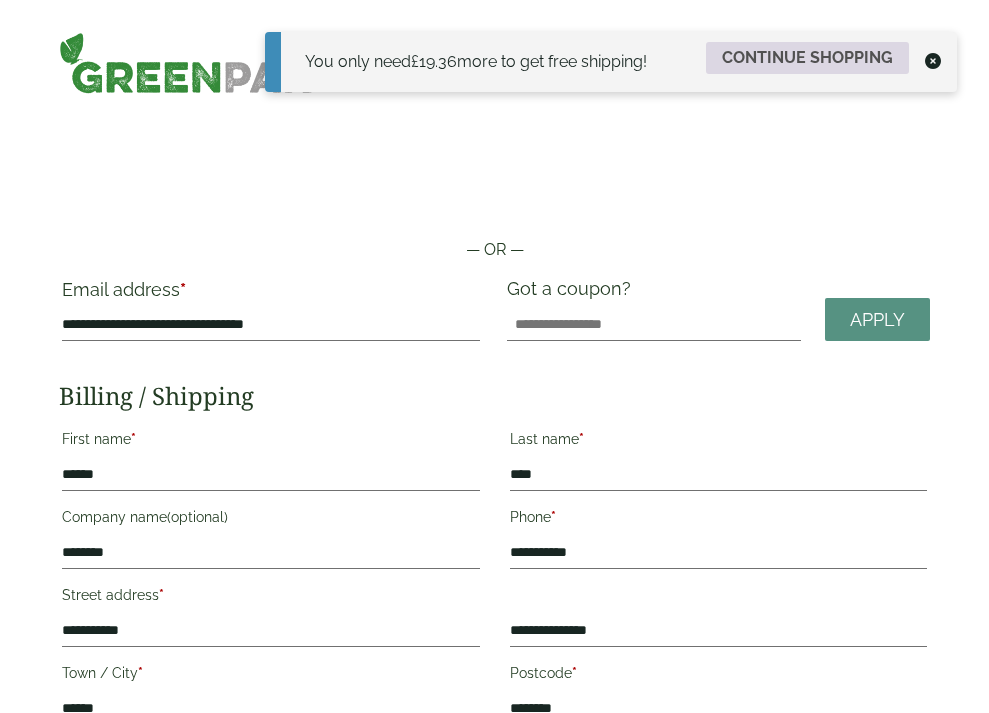 click on "Continue shopping" at bounding box center (807, 58) 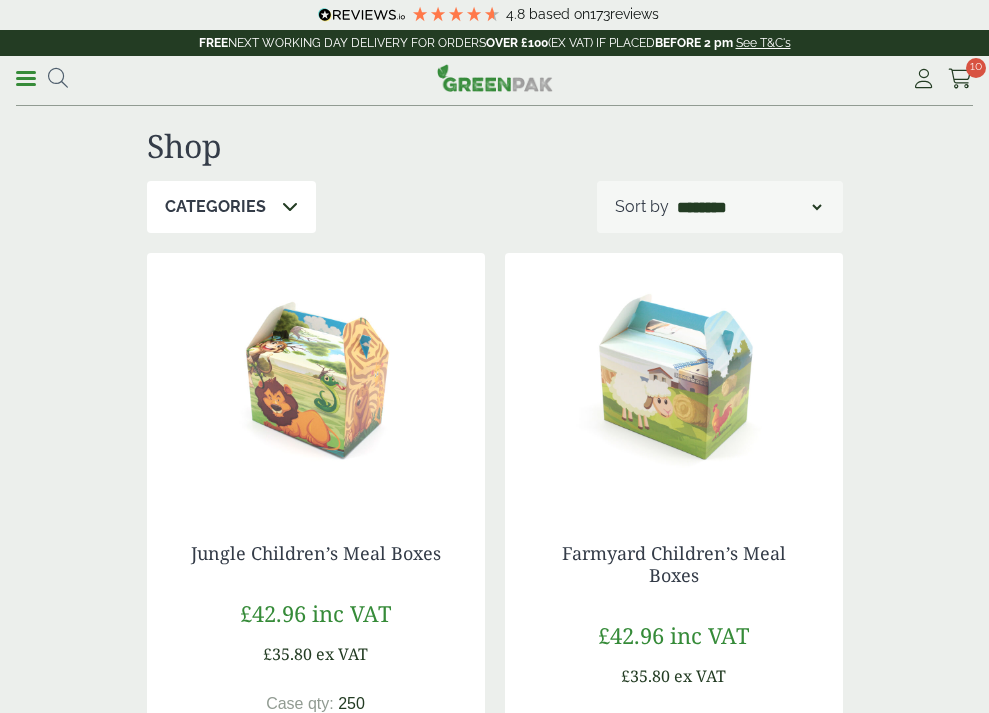 scroll, scrollTop: 0, scrollLeft: 0, axis: both 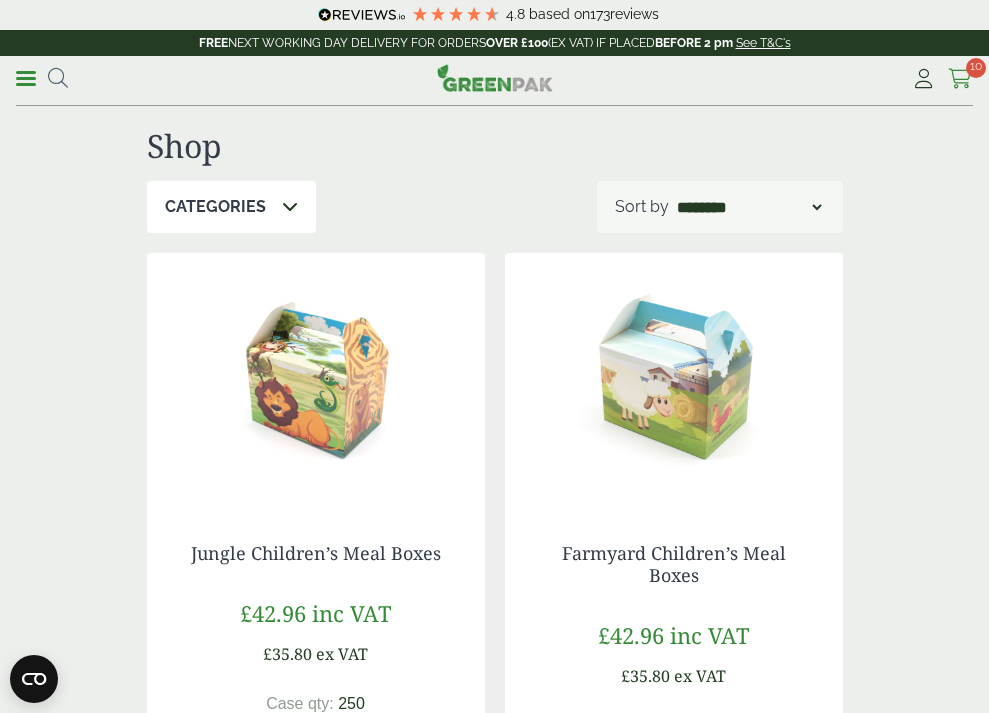 click at bounding box center [960, 79] 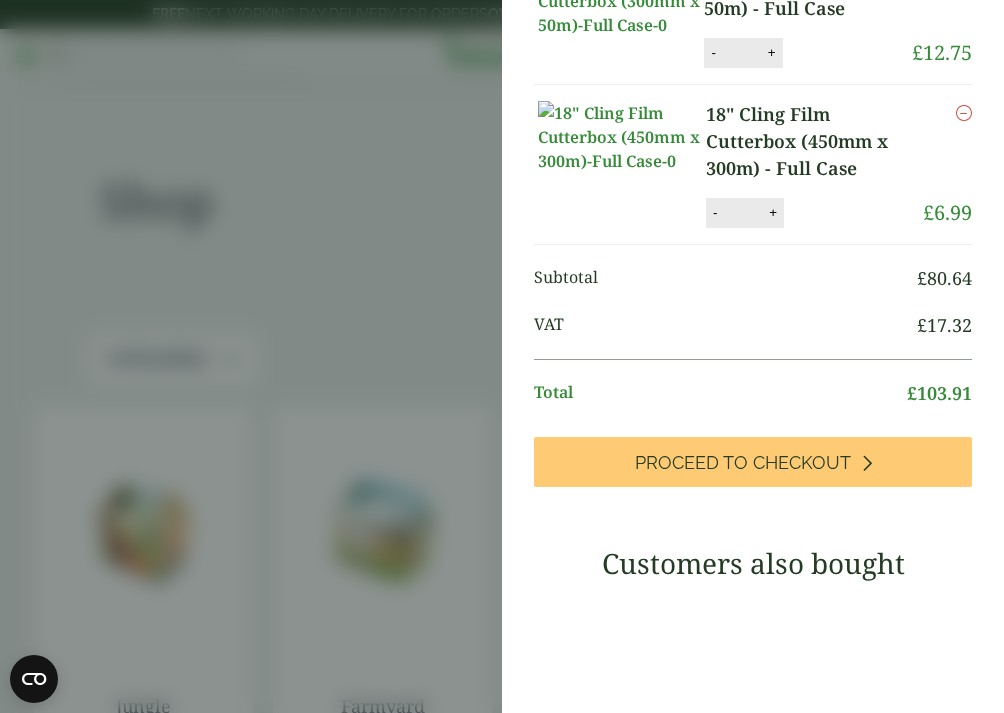 scroll, scrollTop: 0, scrollLeft: 0, axis: both 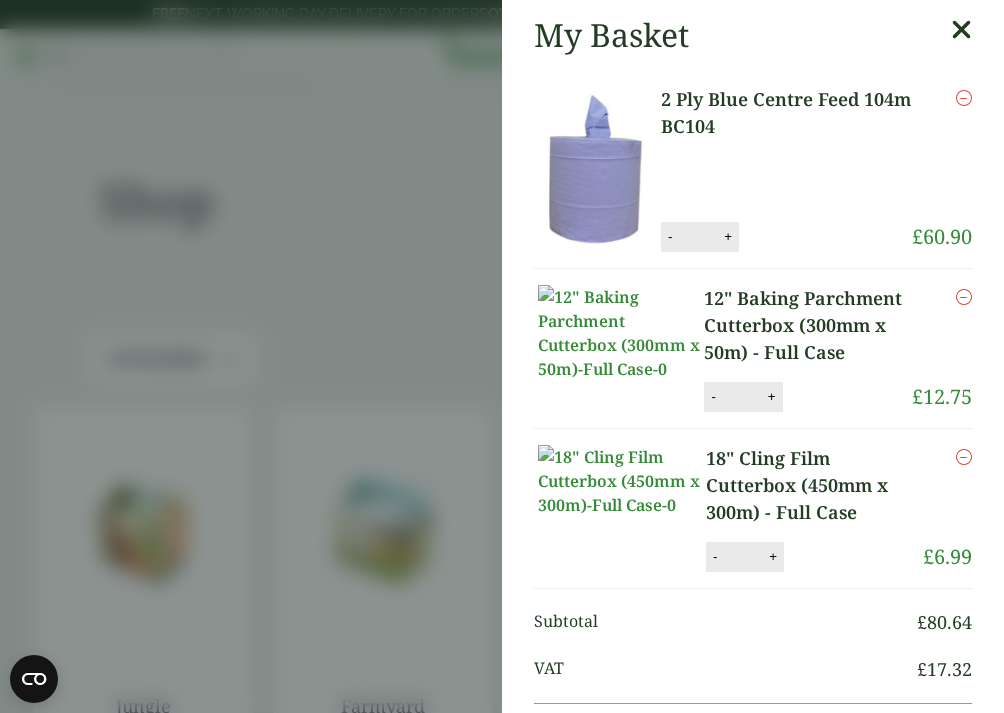 click on "*" at bounding box center (698, 237) 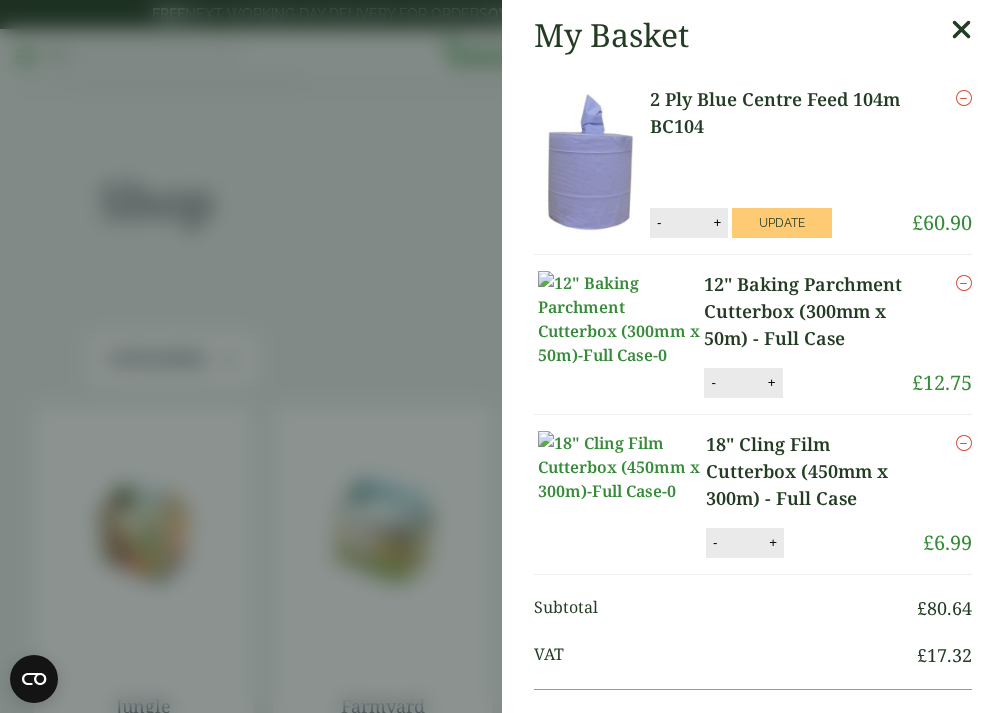 click on "2 Ply Blue Centre Feed 104m  BC104
2 Ply Blue Centre Feed 104m  BC104 quantity
- * +
Update
Remove
£ 60.90" at bounding box center [753, 162] 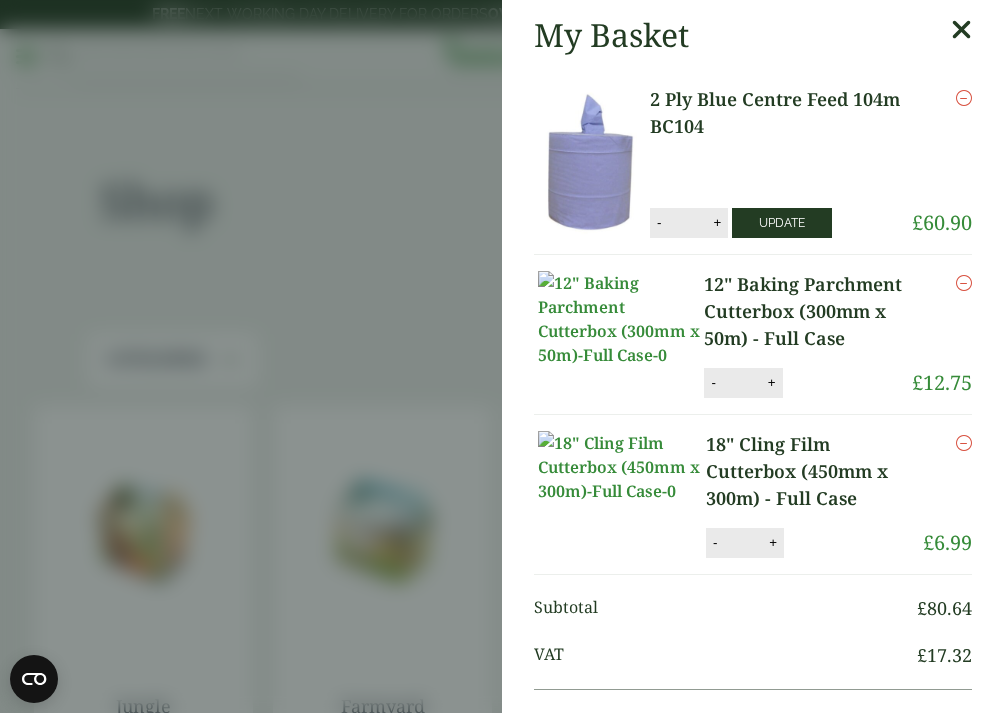 click on "Update" at bounding box center (782, 223) 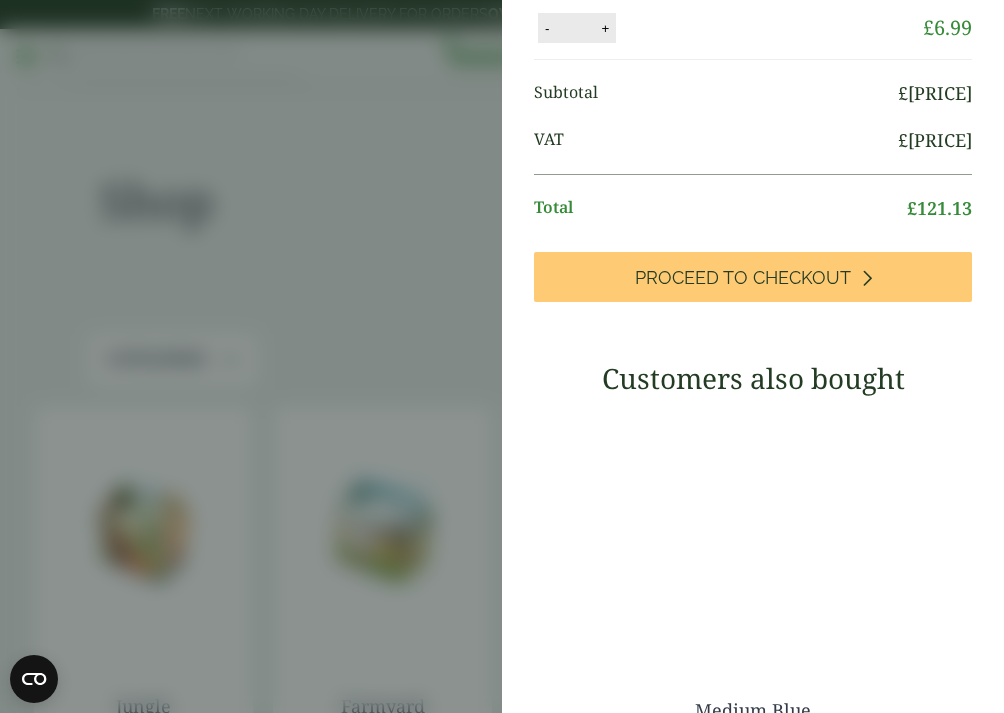 scroll, scrollTop: 593, scrollLeft: 0, axis: vertical 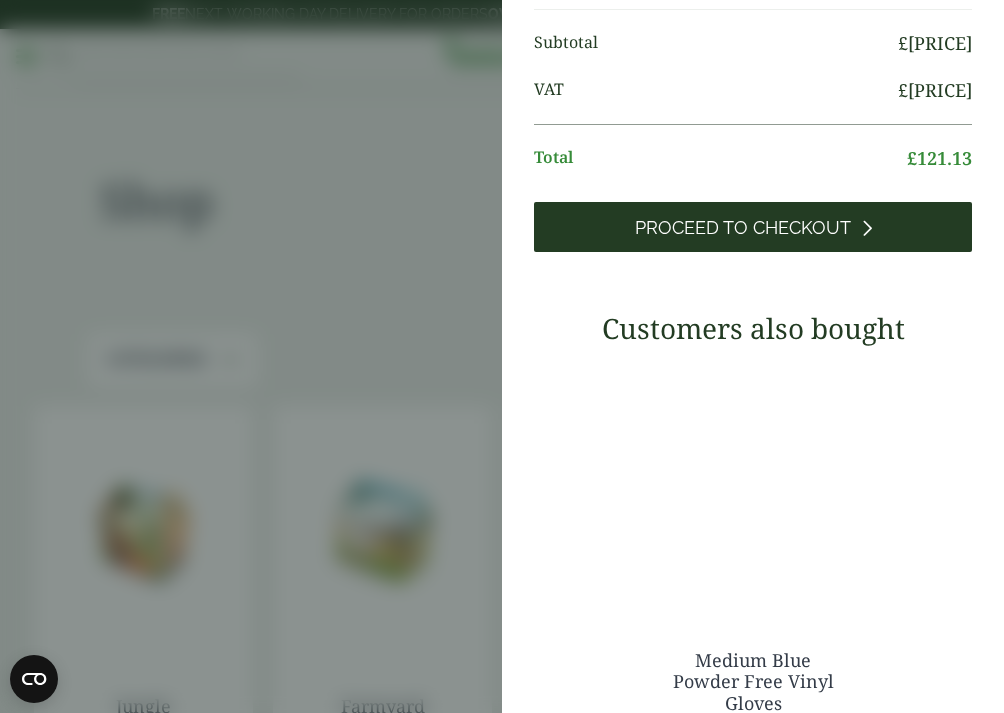 click on "Proceed to Checkout" at bounding box center [743, 228] 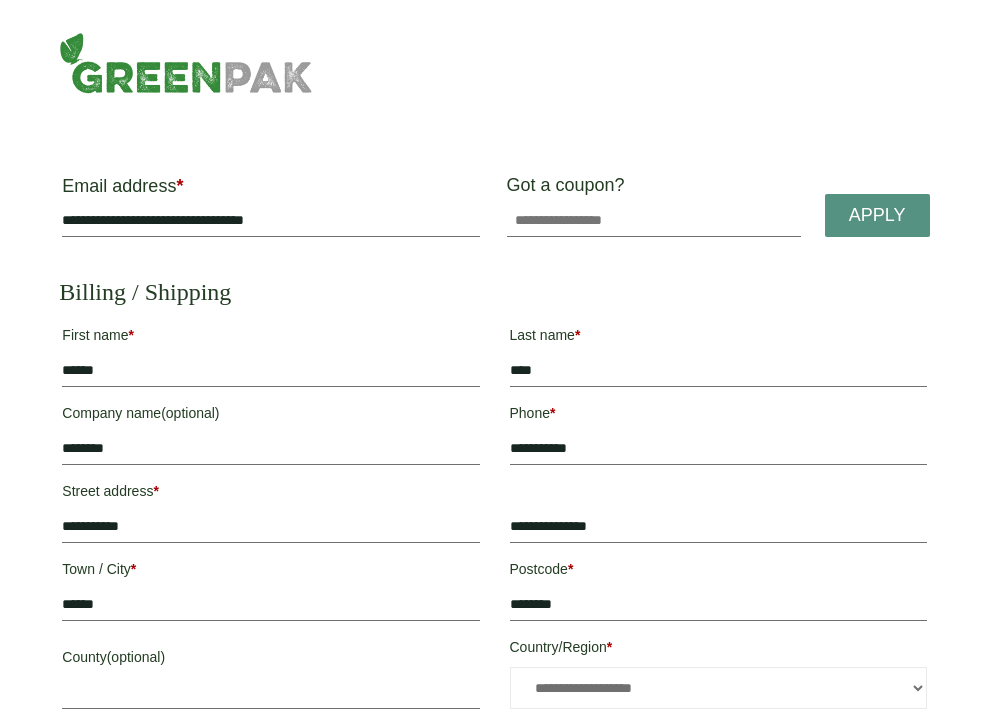 scroll, scrollTop: 0, scrollLeft: 0, axis: both 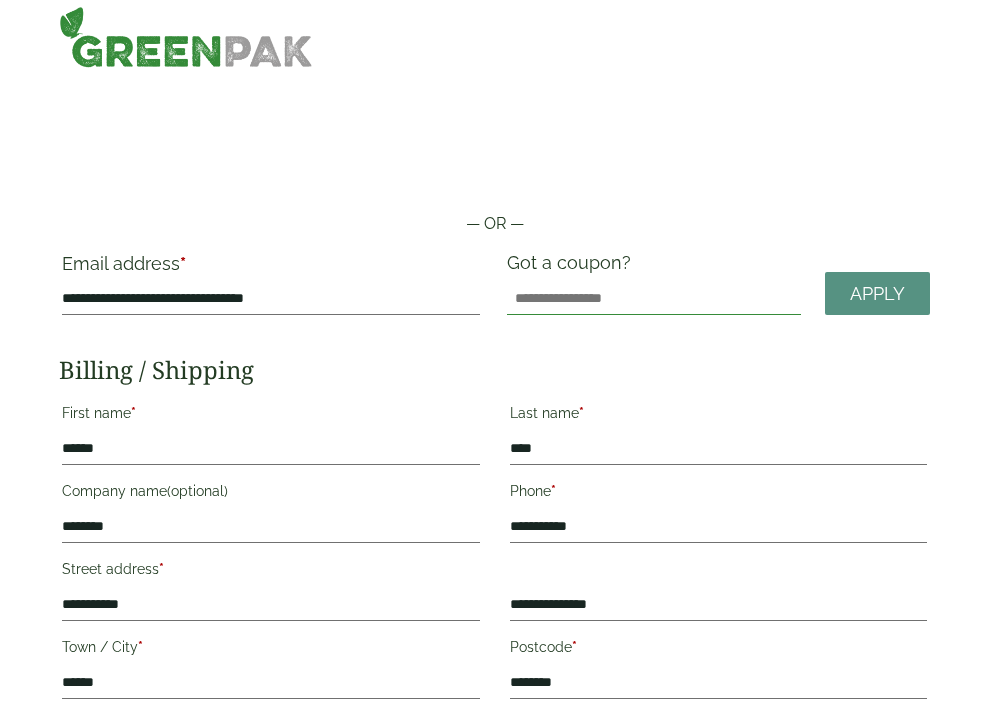 click on "Got a coupon?" at bounding box center [654, 299] 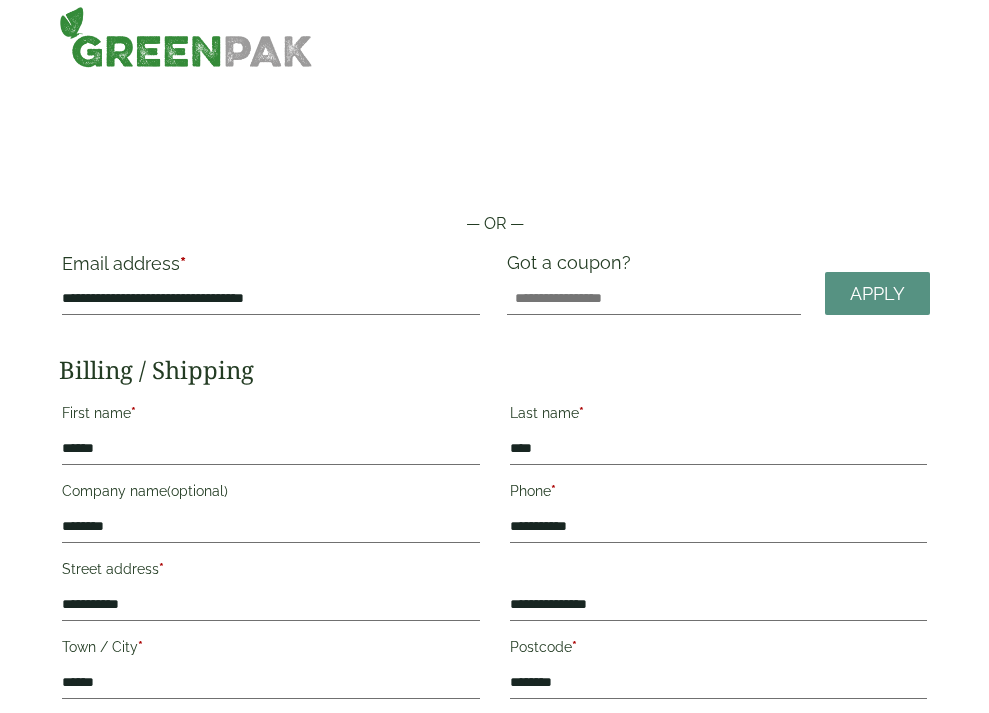 click on "**********" at bounding box center (270, 288) 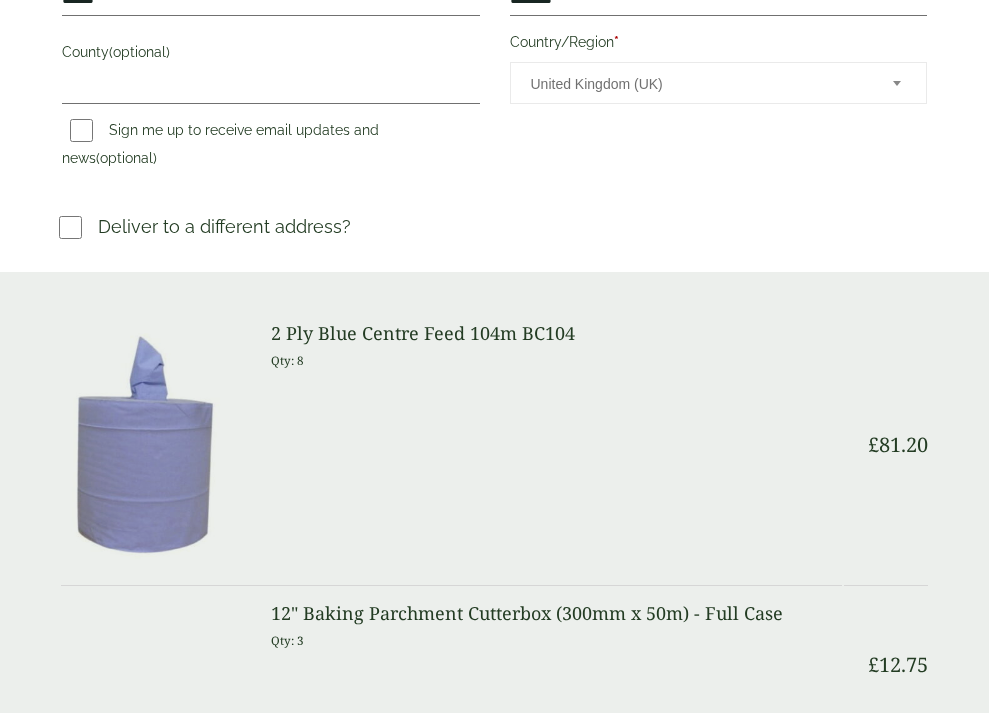 scroll, scrollTop: 712, scrollLeft: 0, axis: vertical 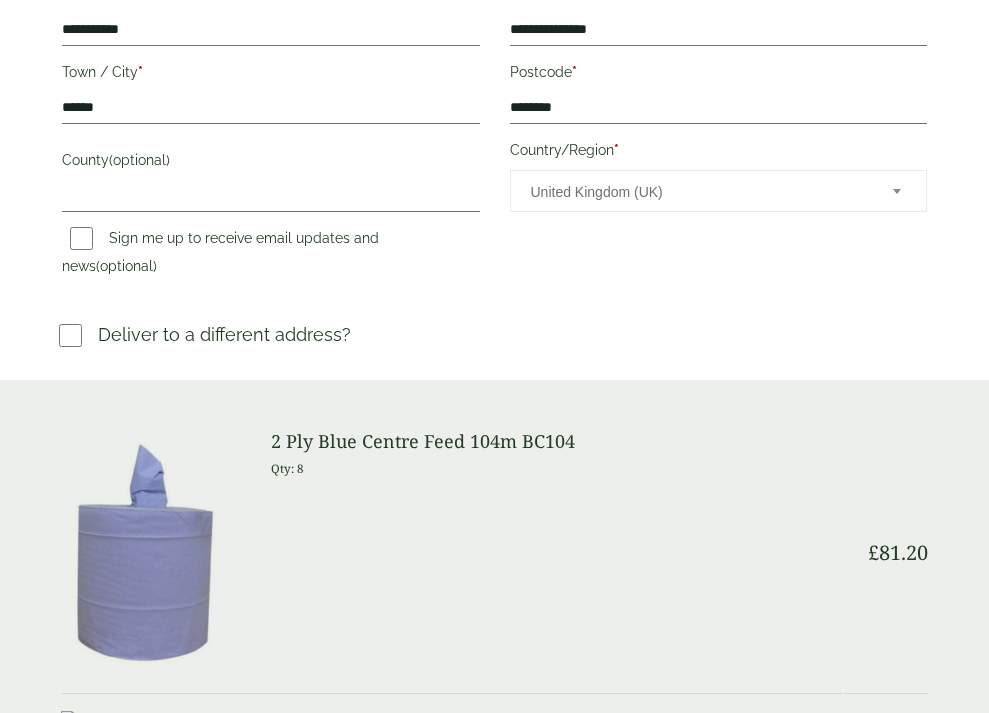 click on "Pay with your credit card." at bounding box center (505, 1502) 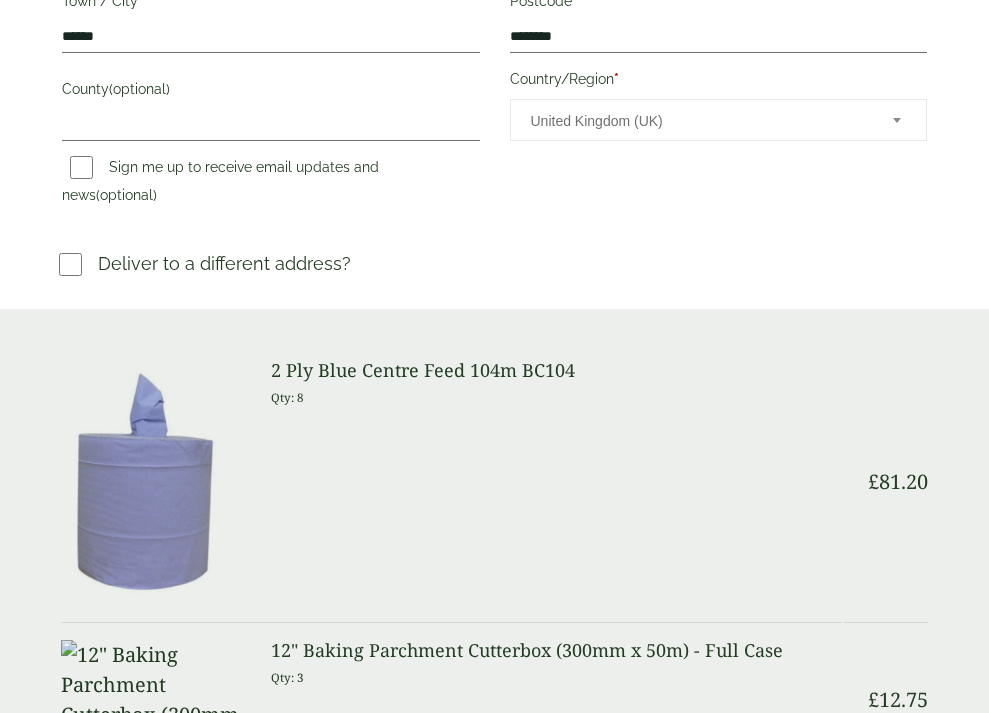 scroll, scrollTop: 665, scrollLeft: 0, axis: vertical 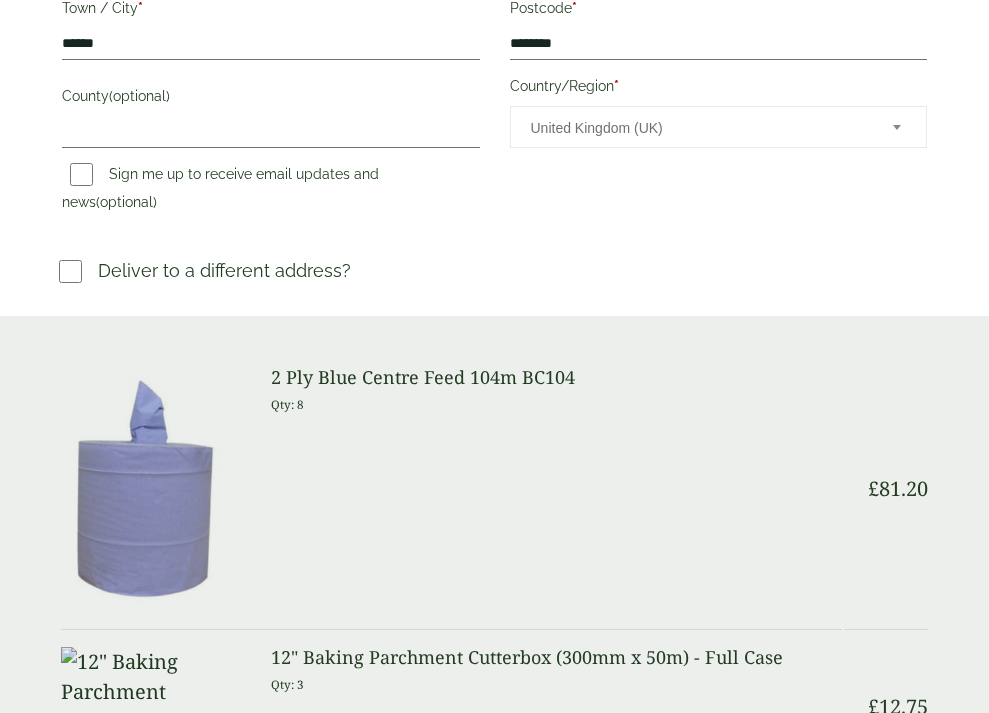 click on "Place order" at bounding box center (494, 1737) 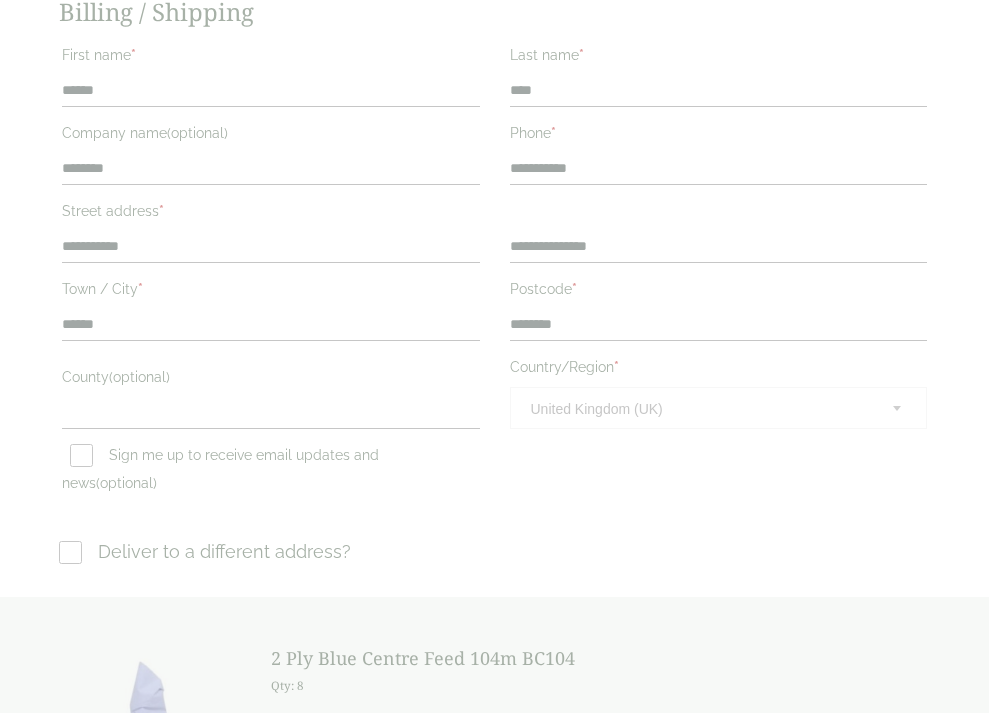 scroll, scrollTop: 383, scrollLeft: 0, axis: vertical 